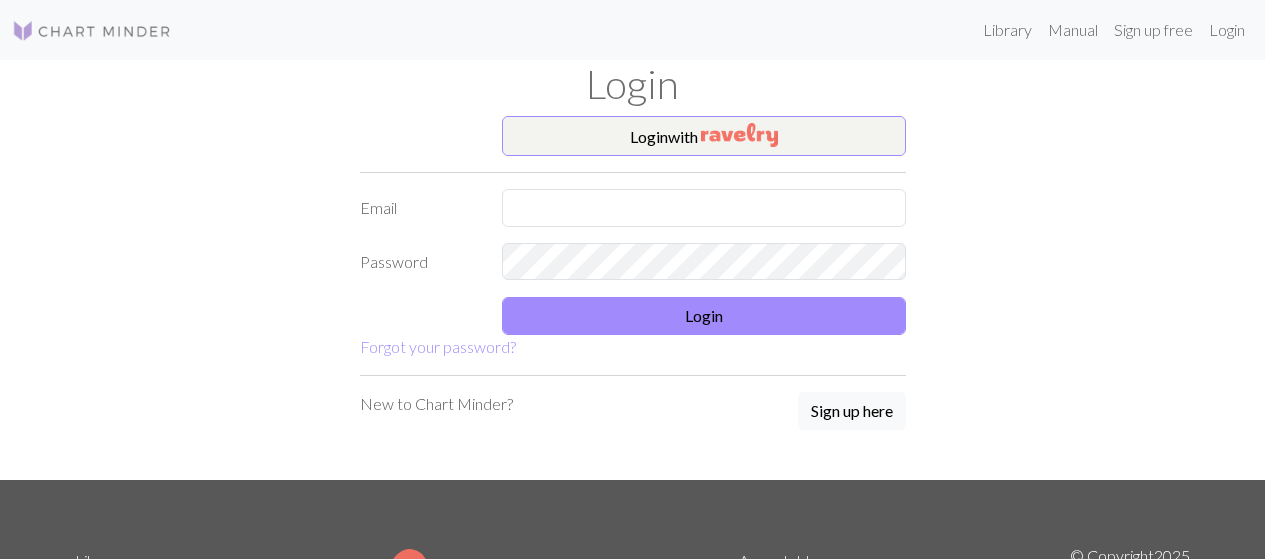 scroll, scrollTop: 0, scrollLeft: 0, axis: both 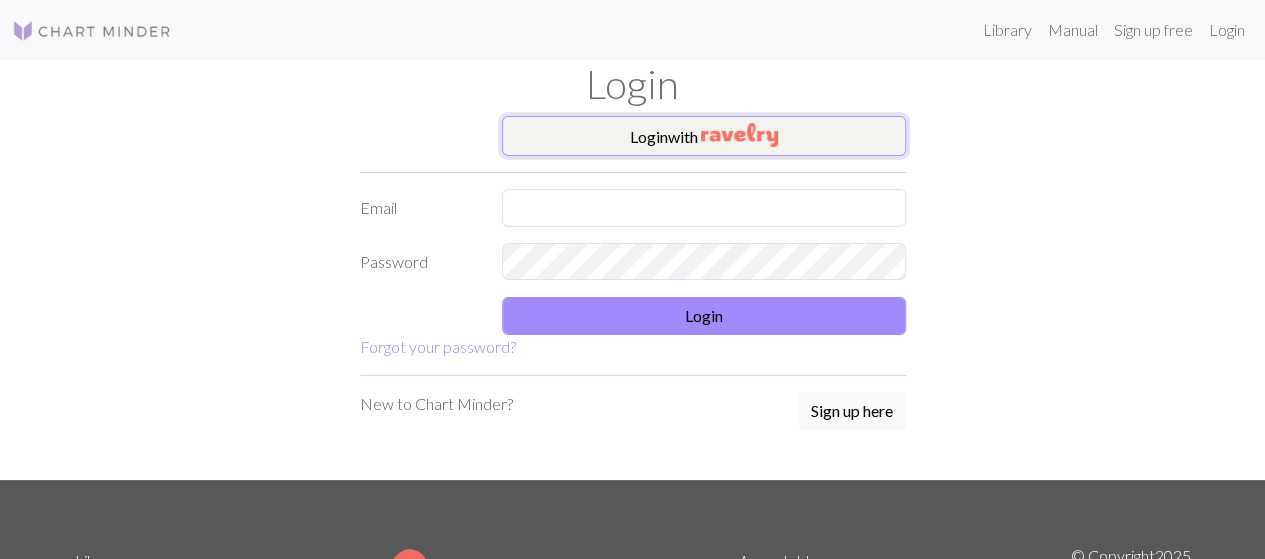 click on "Login  with" at bounding box center [704, 136] 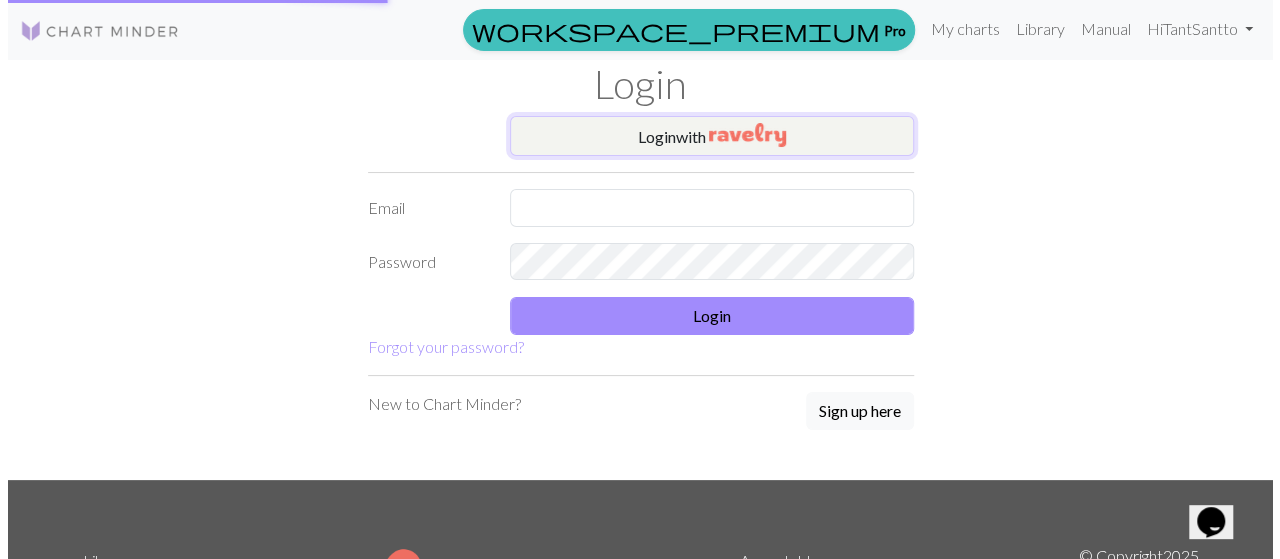scroll, scrollTop: 0, scrollLeft: 0, axis: both 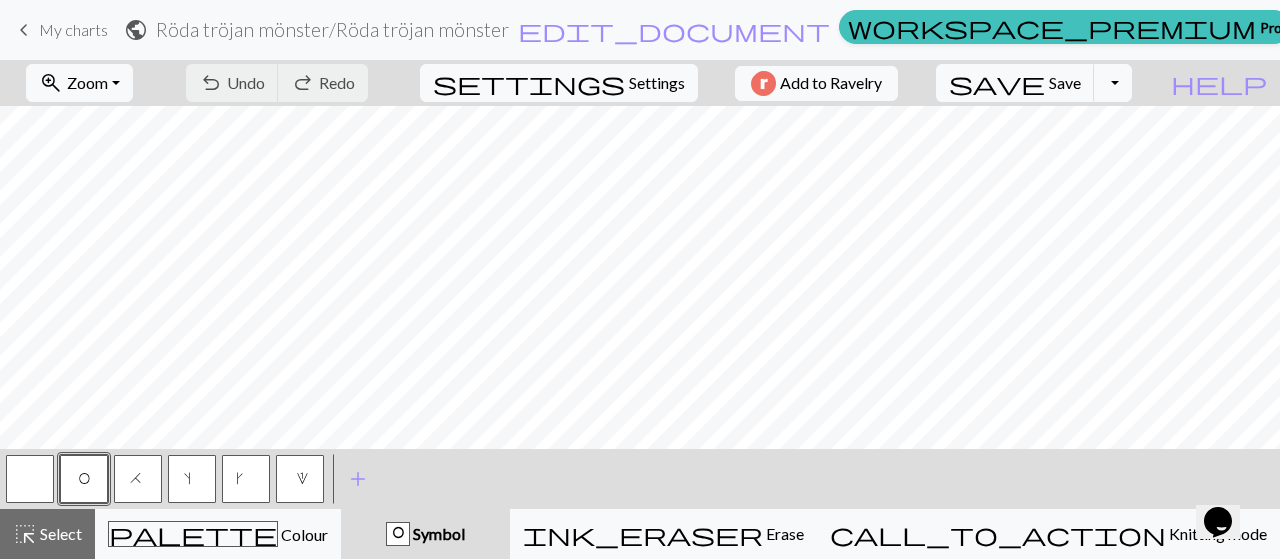 click on "settings  Settings" at bounding box center [559, 83] 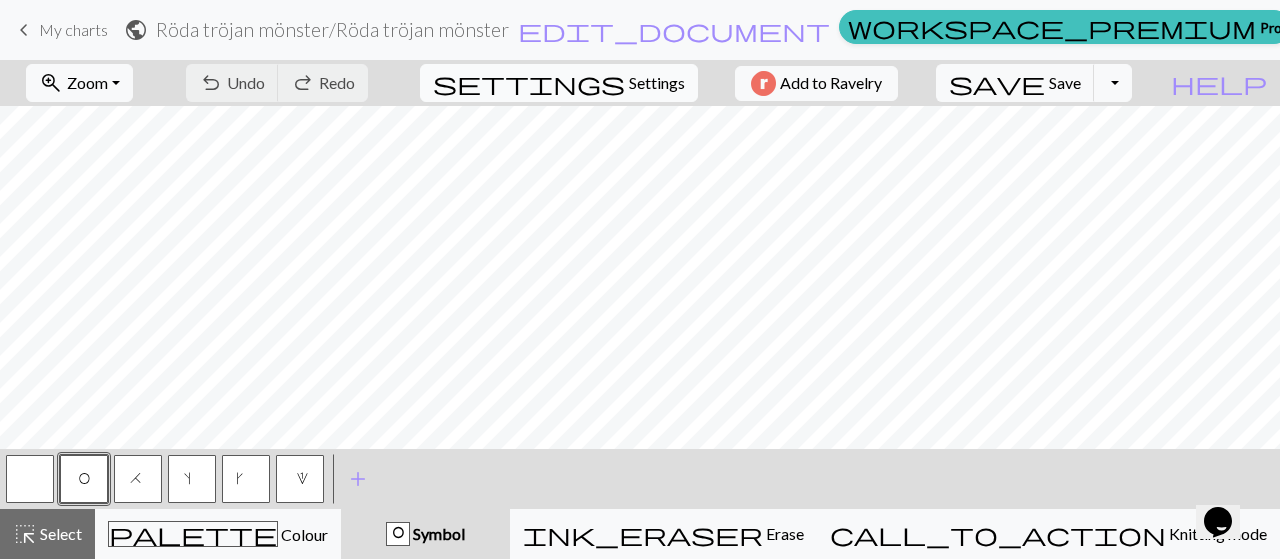 click on "settings" at bounding box center (529, 83) 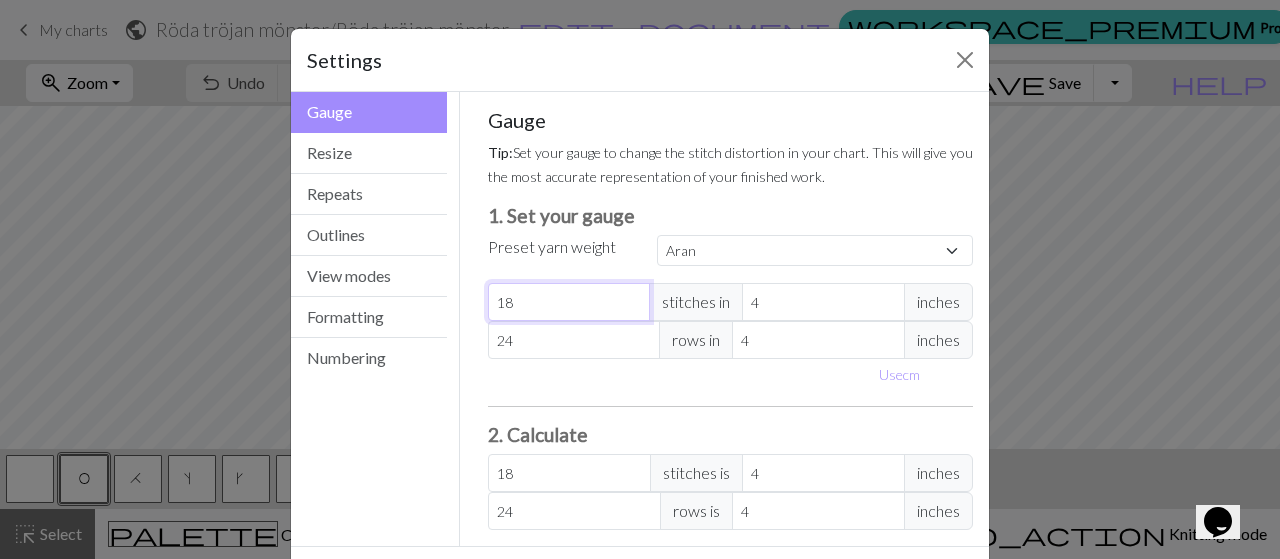click on "18" at bounding box center (569, 302) 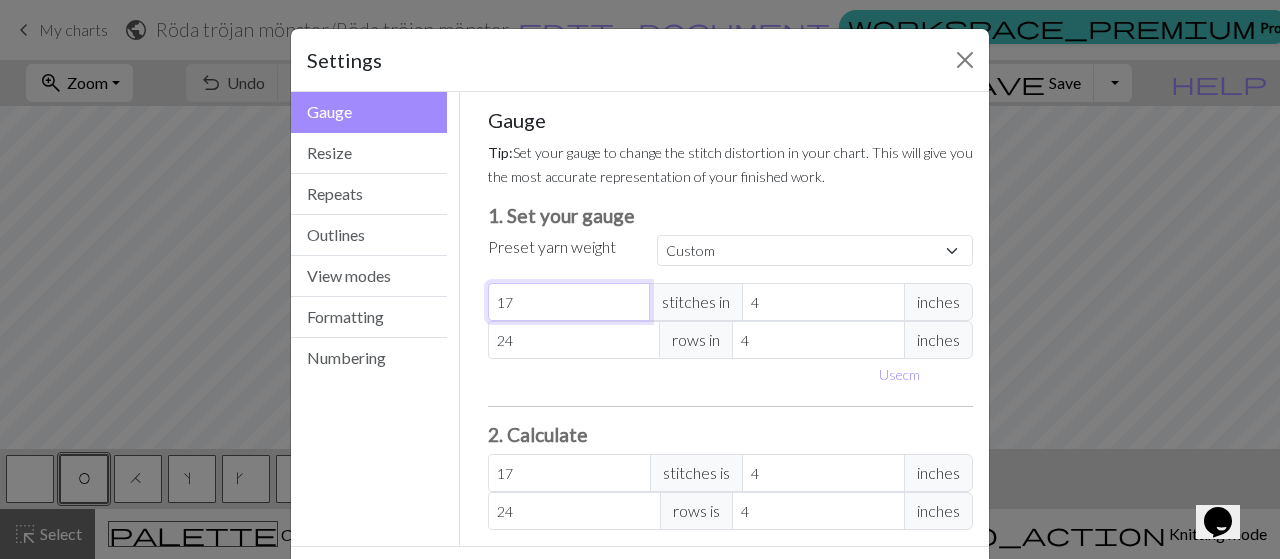 type on "17" 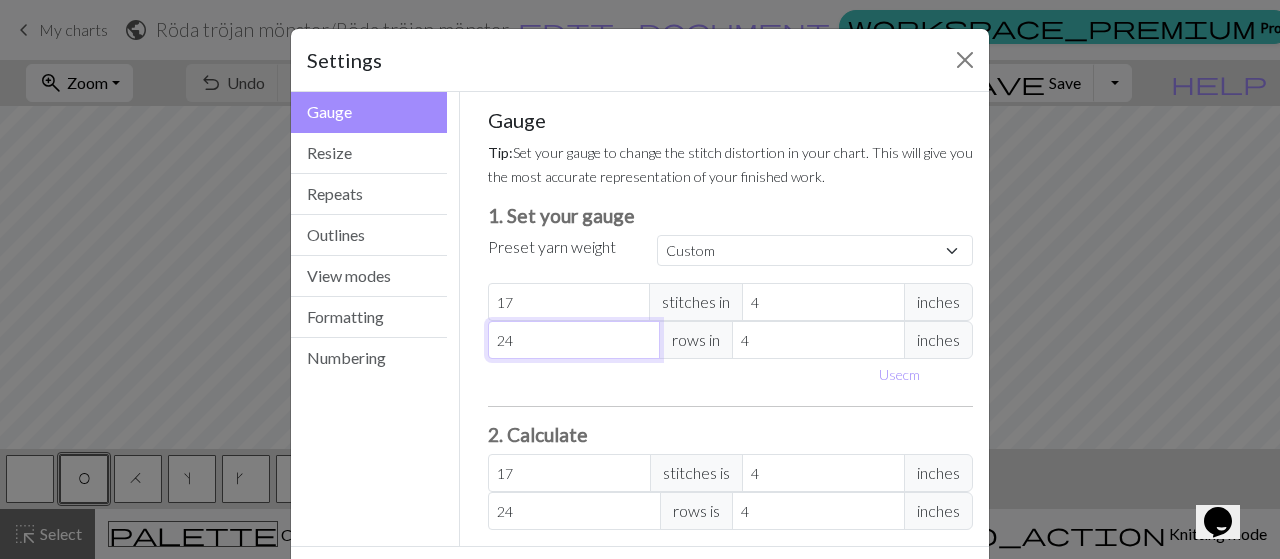 type on "23" 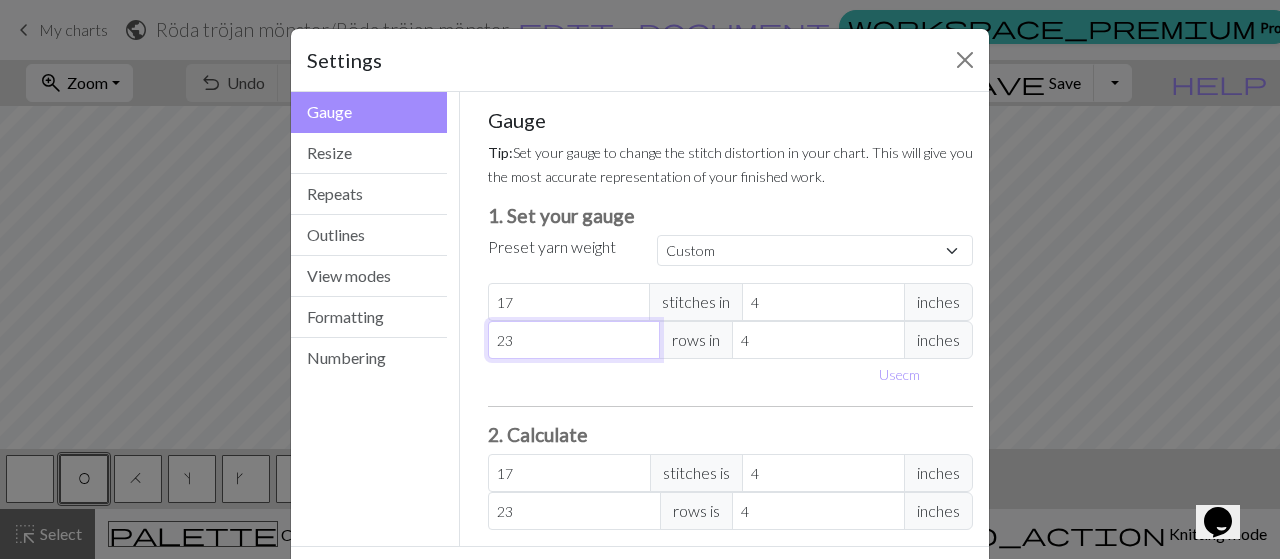 click on "23" at bounding box center (574, 340) 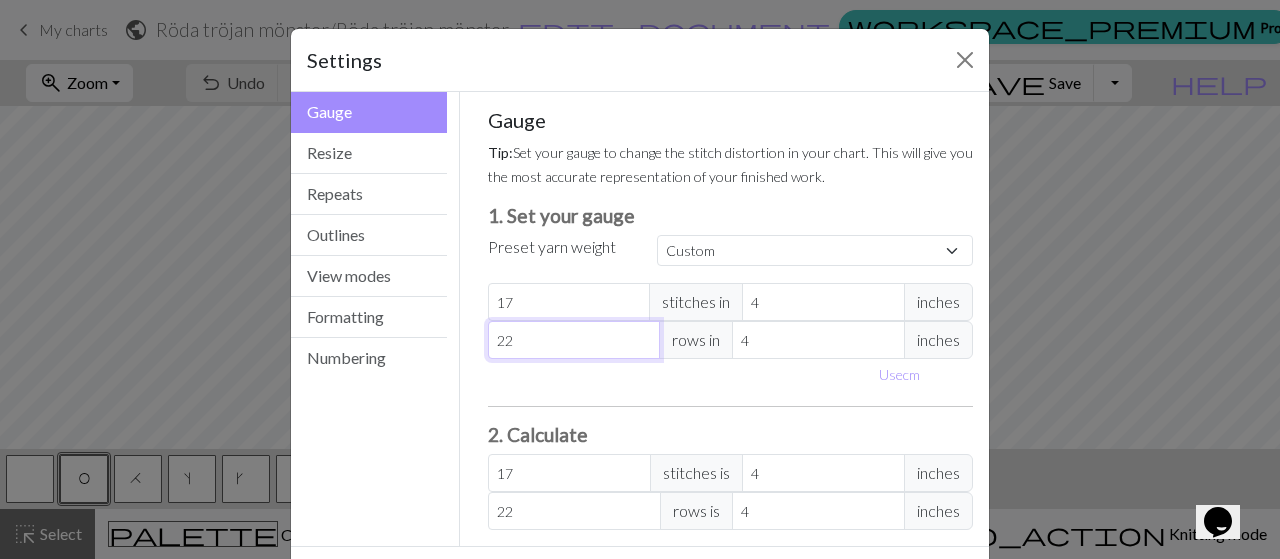 type on "22" 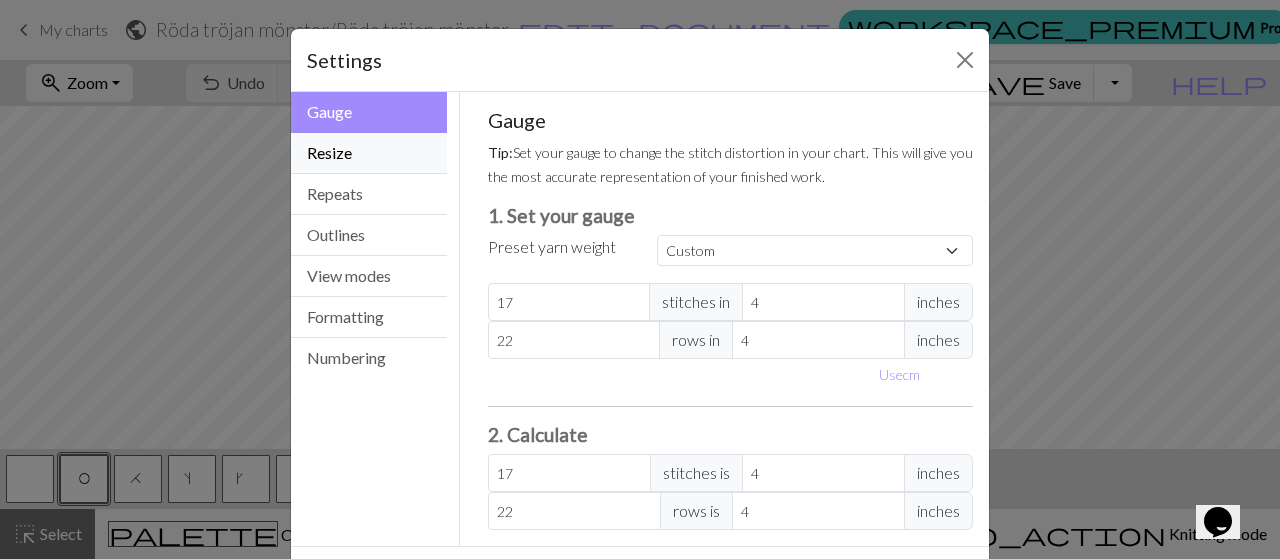 click on "Resize" at bounding box center (369, 153) 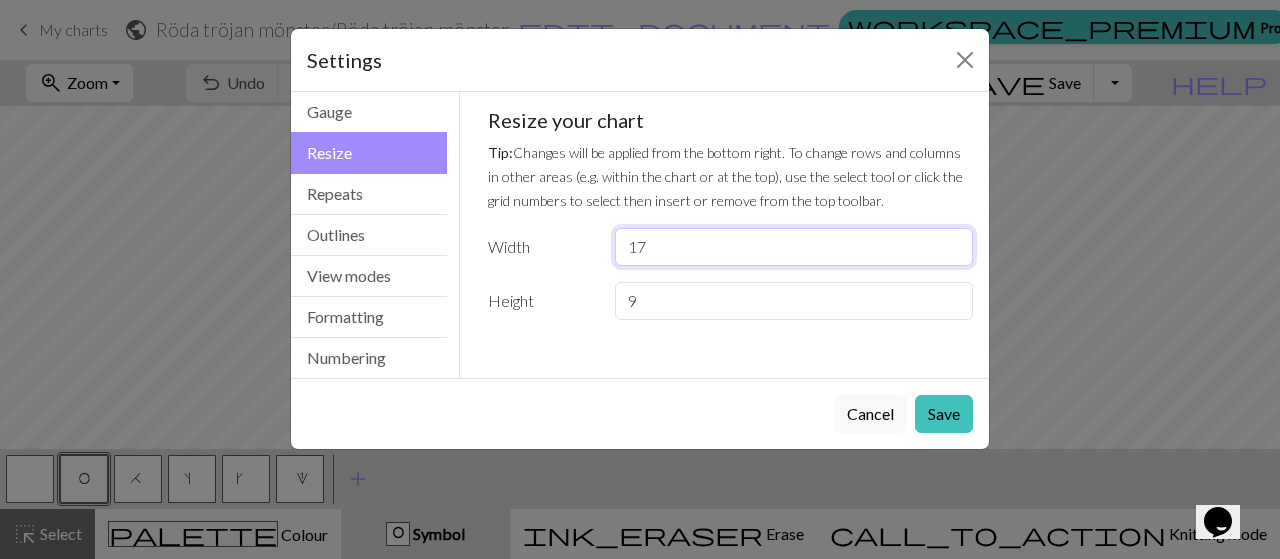 drag, startPoint x: 655, startPoint y: 247, endPoint x: 610, endPoint y: 254, distance: 45.54119 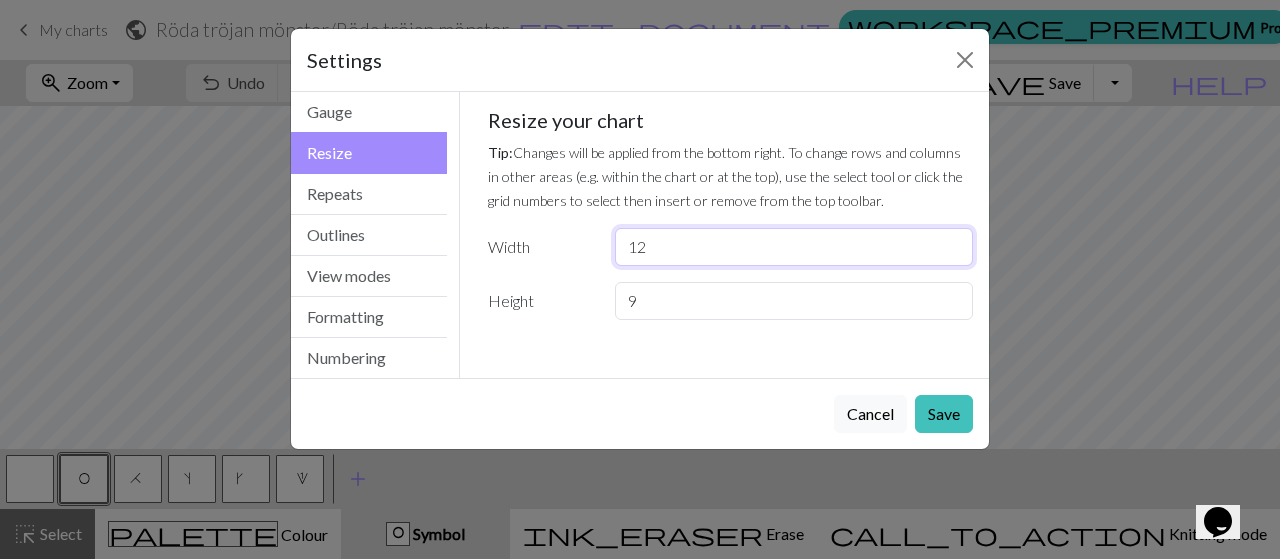 type on "12" 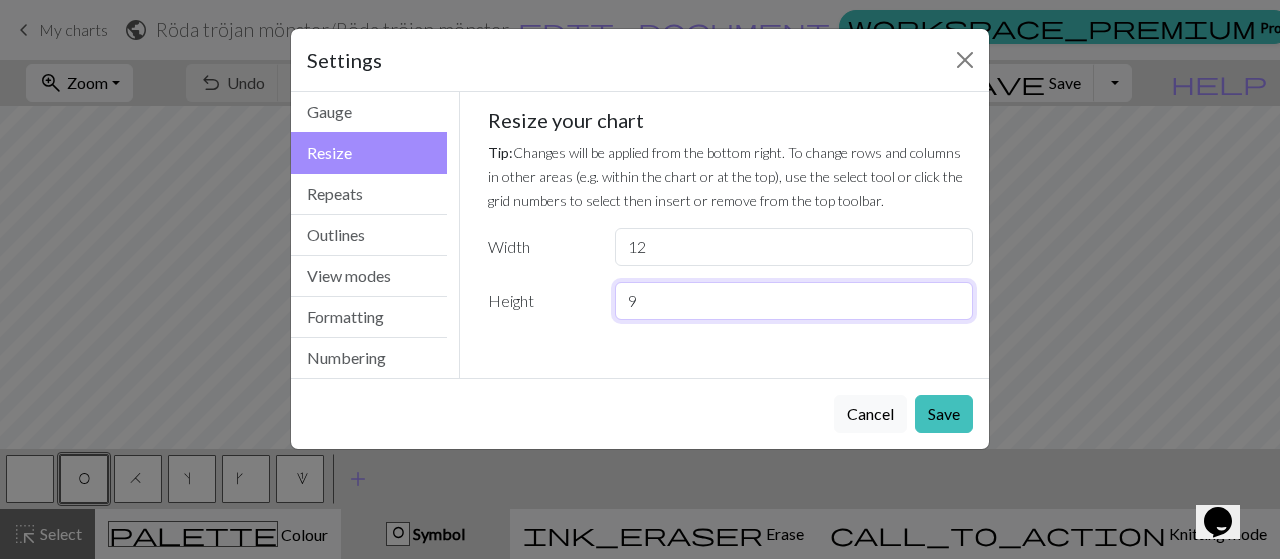 drag, startPoint x: 650, startPoint y: 301, endPoint x: 604, endPoint y: 296, distance: 46.270943 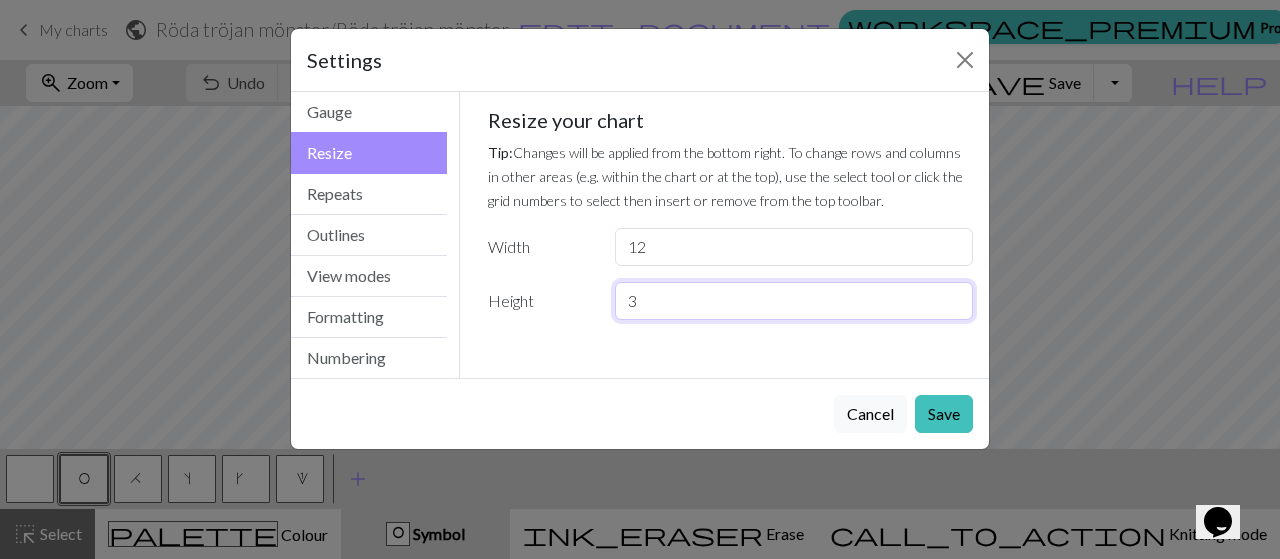 click on "3" at bounding box center (794, 301) 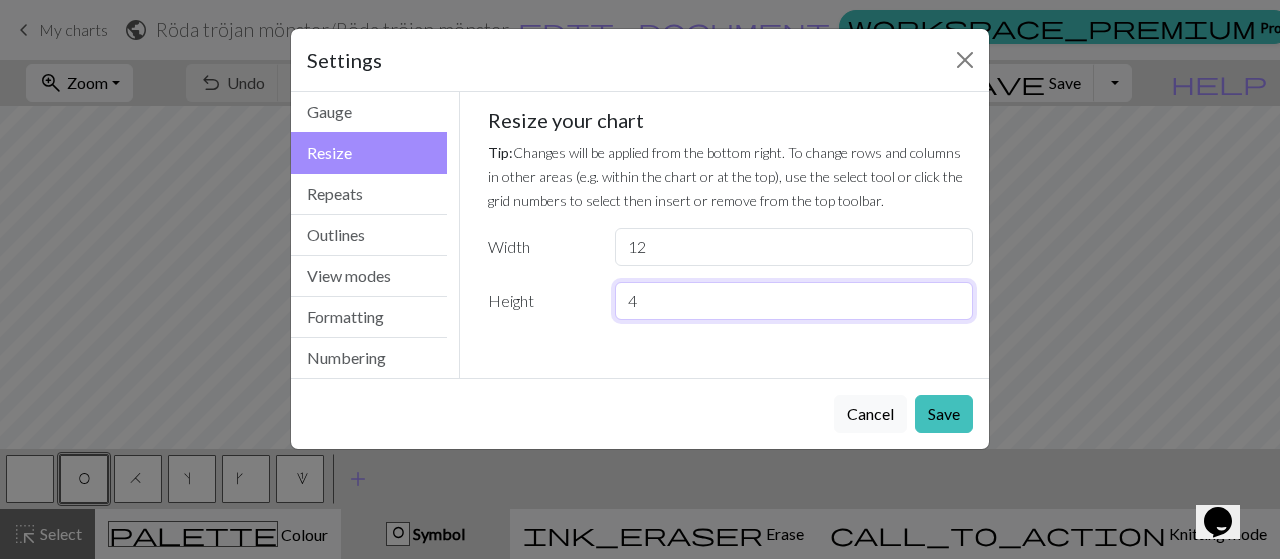 type on "4" 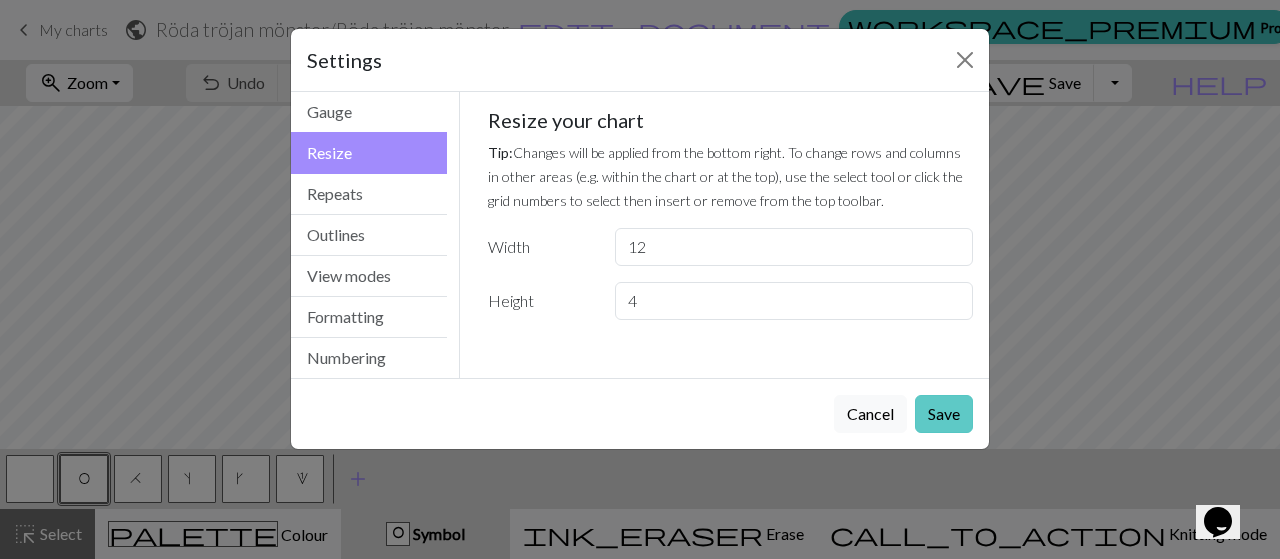 click on "Save" at bounding box center (944, 414) 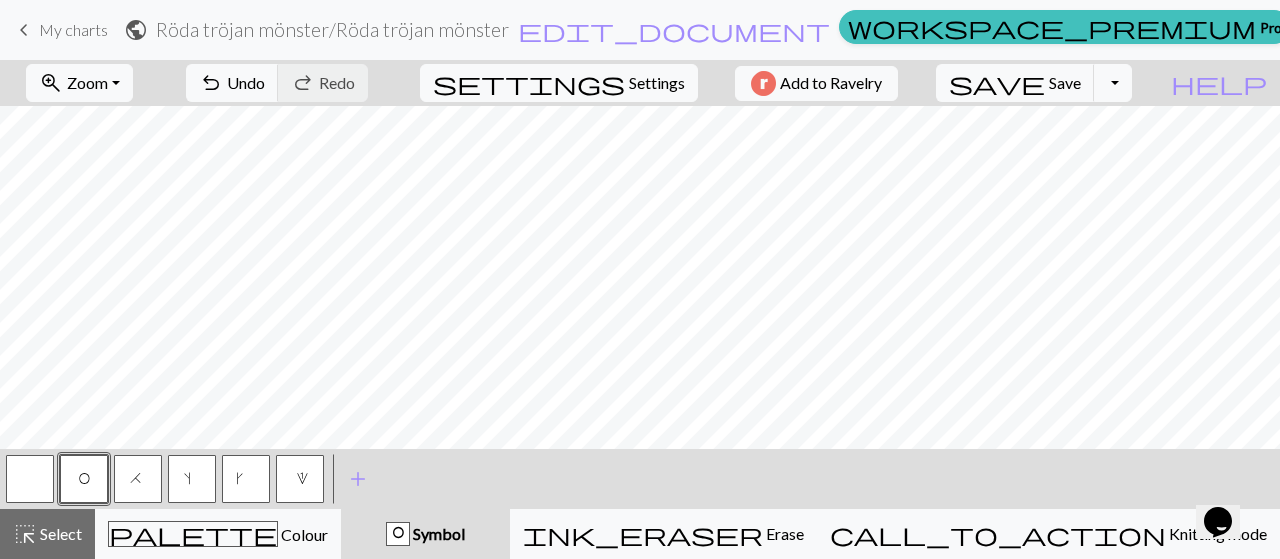 click at bounding box center (30, 479) 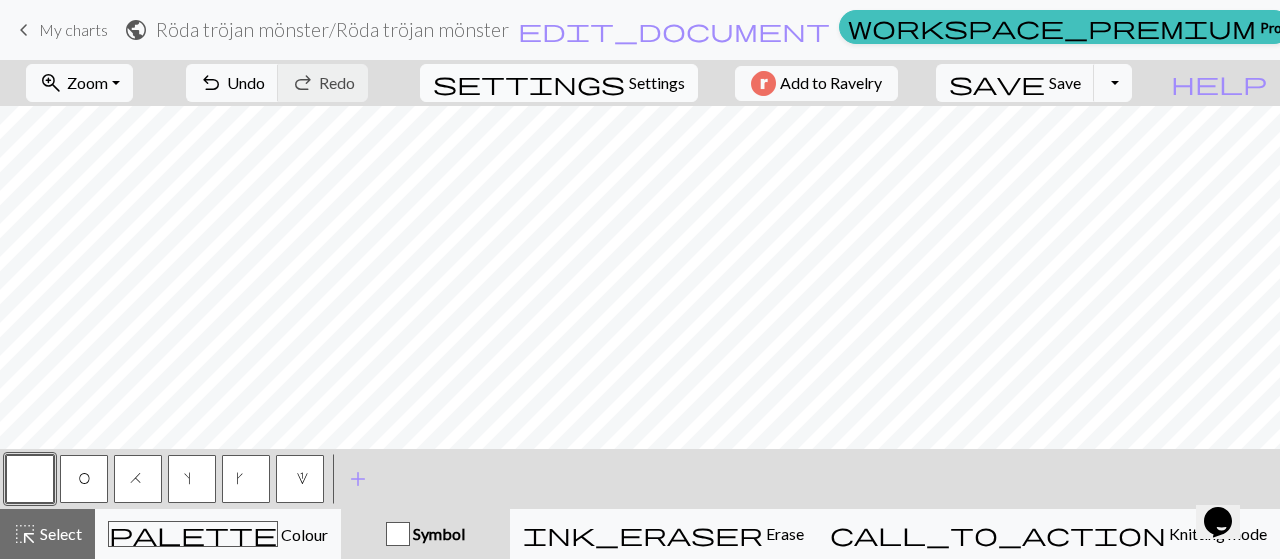 click on "settings" at bounding box center (529, 83) 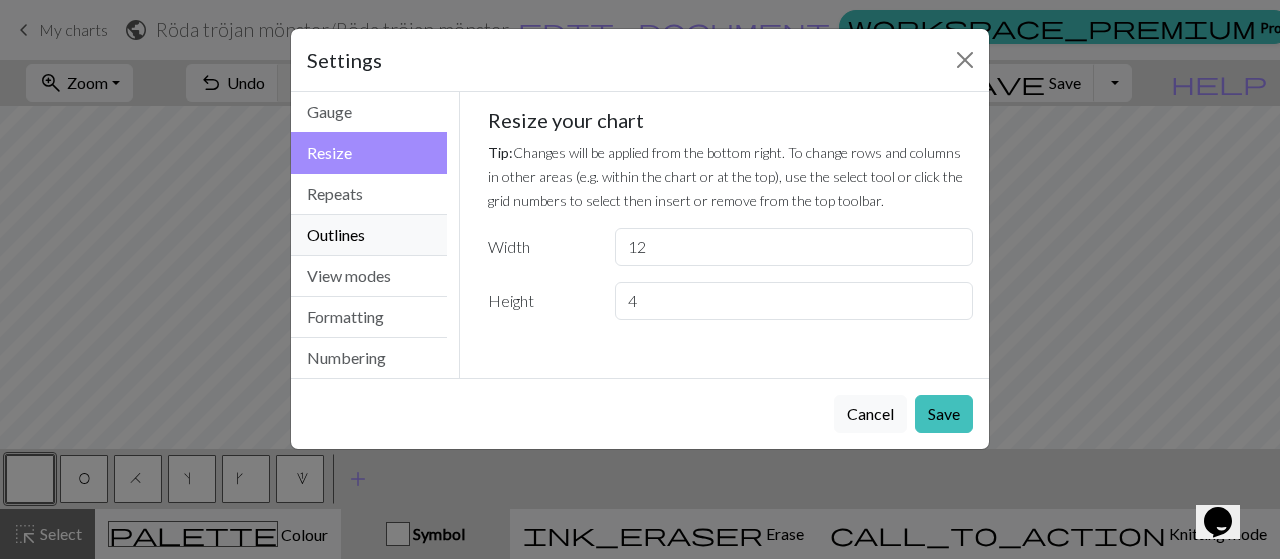 click on "Outlines" at bounding box center [369, 235] 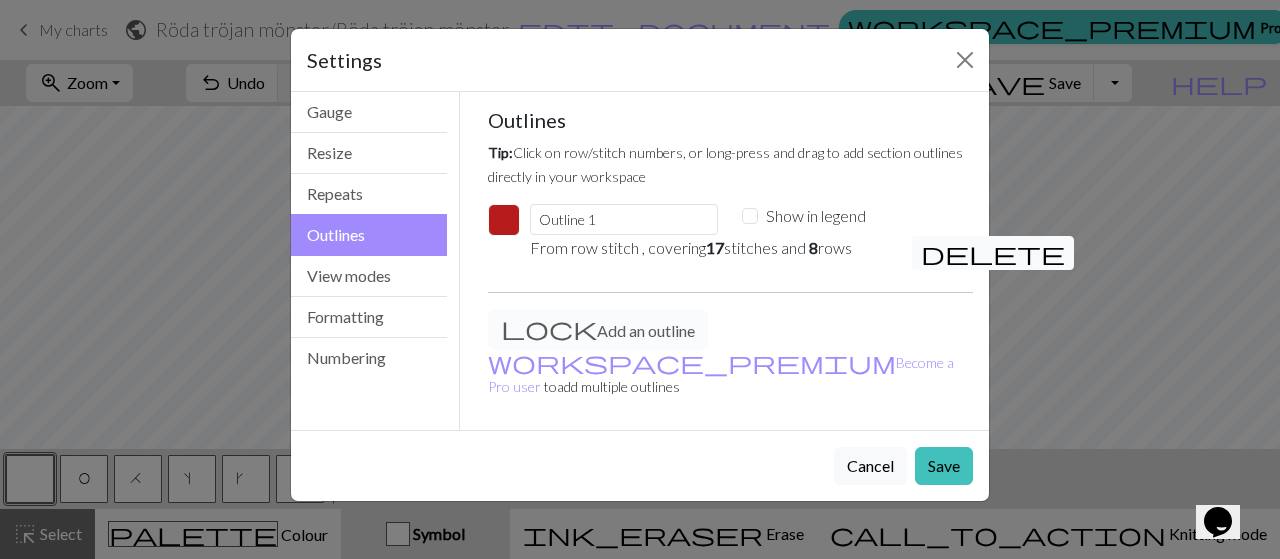 click on "delete" at bounding box center [993, 253] 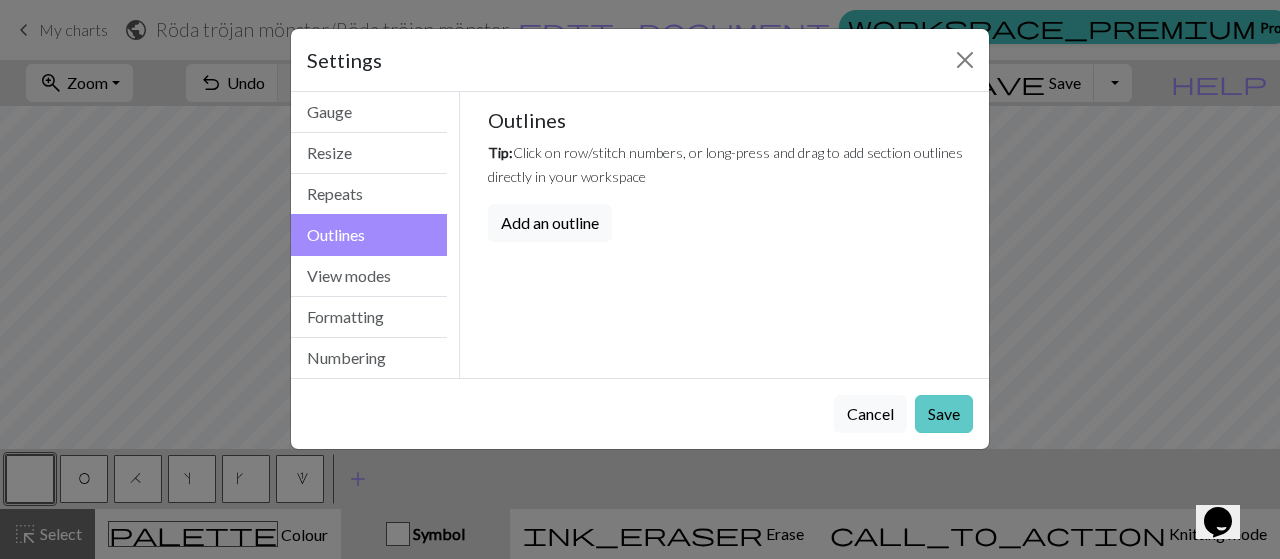 click on "Save" at bounding box center (944, 414) 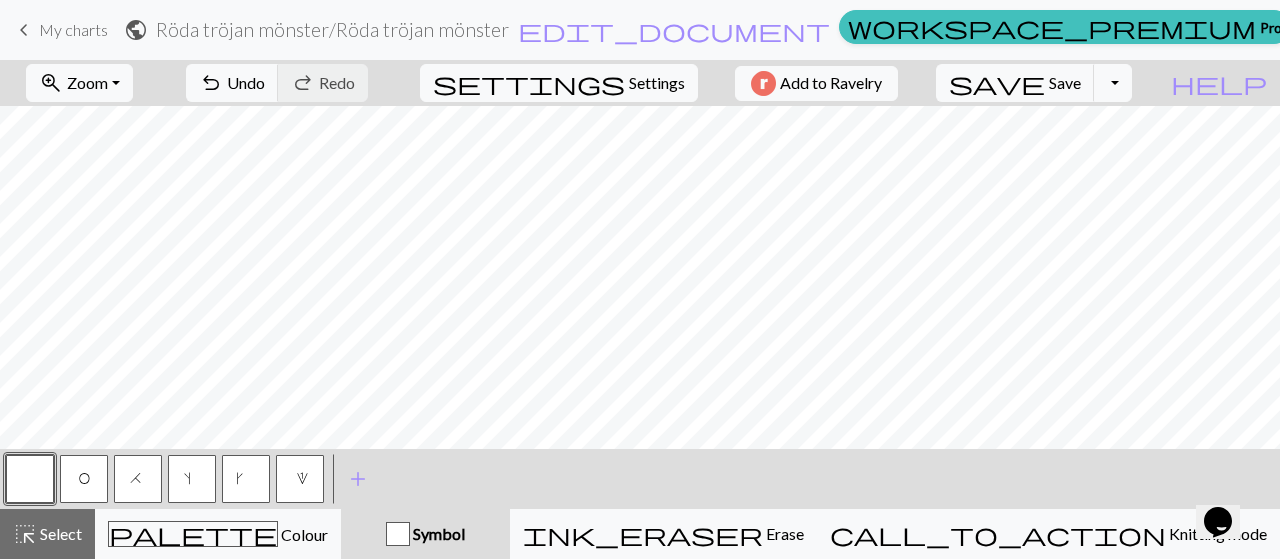 click on "O" at bounding box center (84, 479) 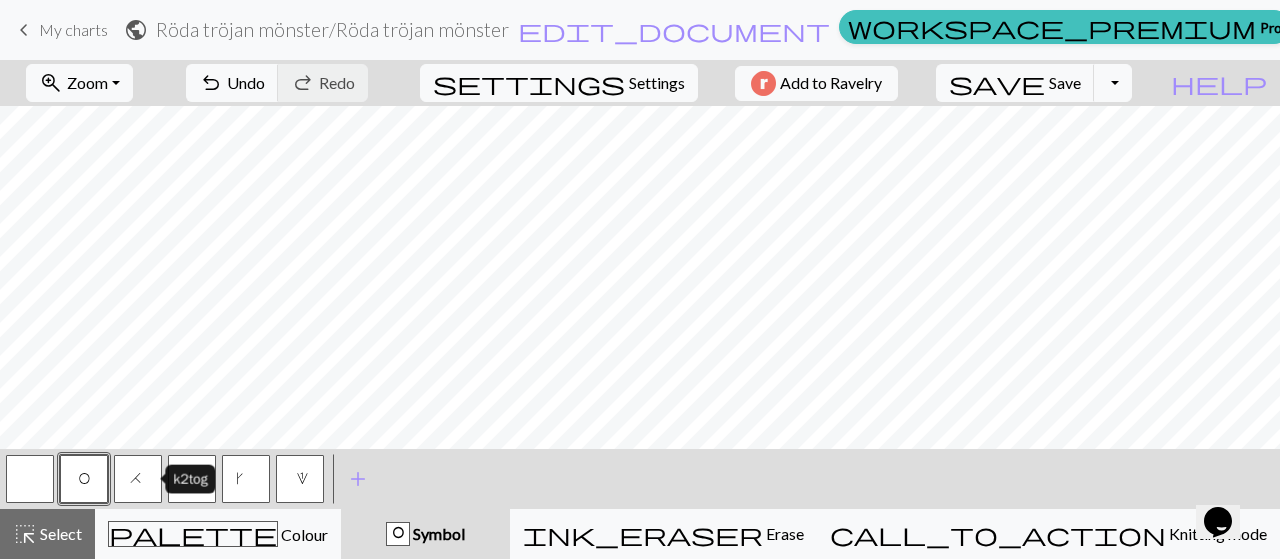click on "H" at bounding box center (138, 481) 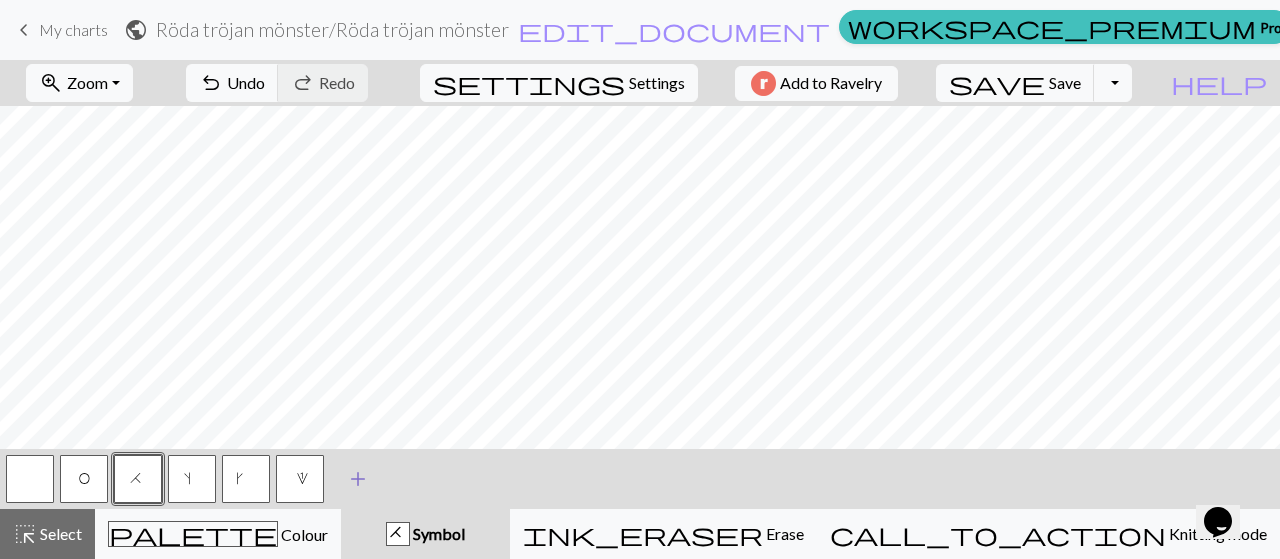 click on "add" at bounding box center [358, 479] 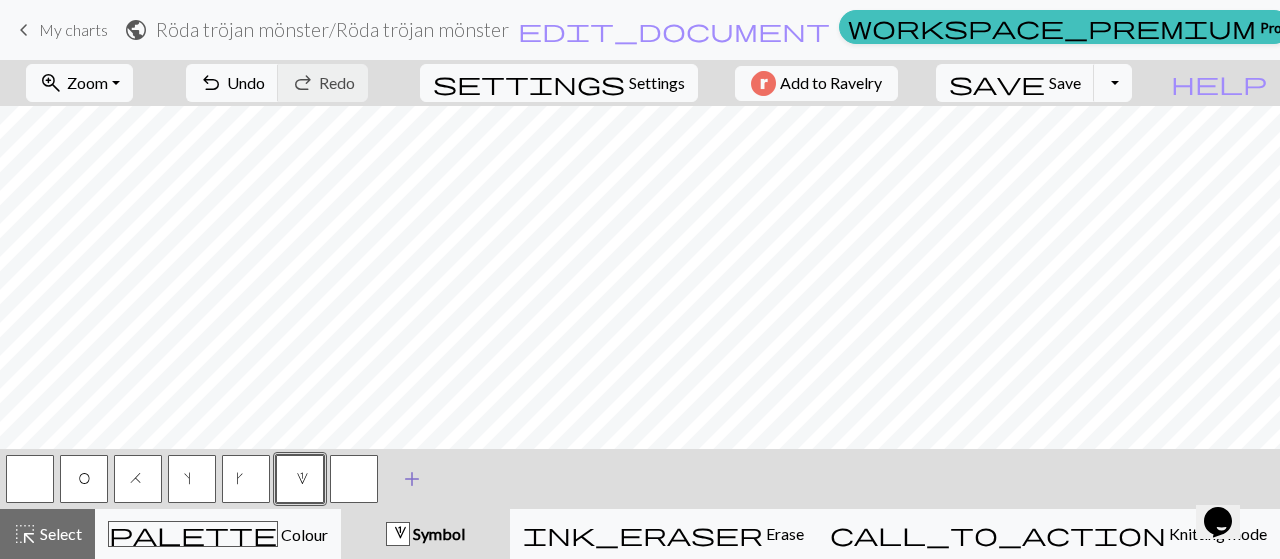 click at bounding box center (354, 479) 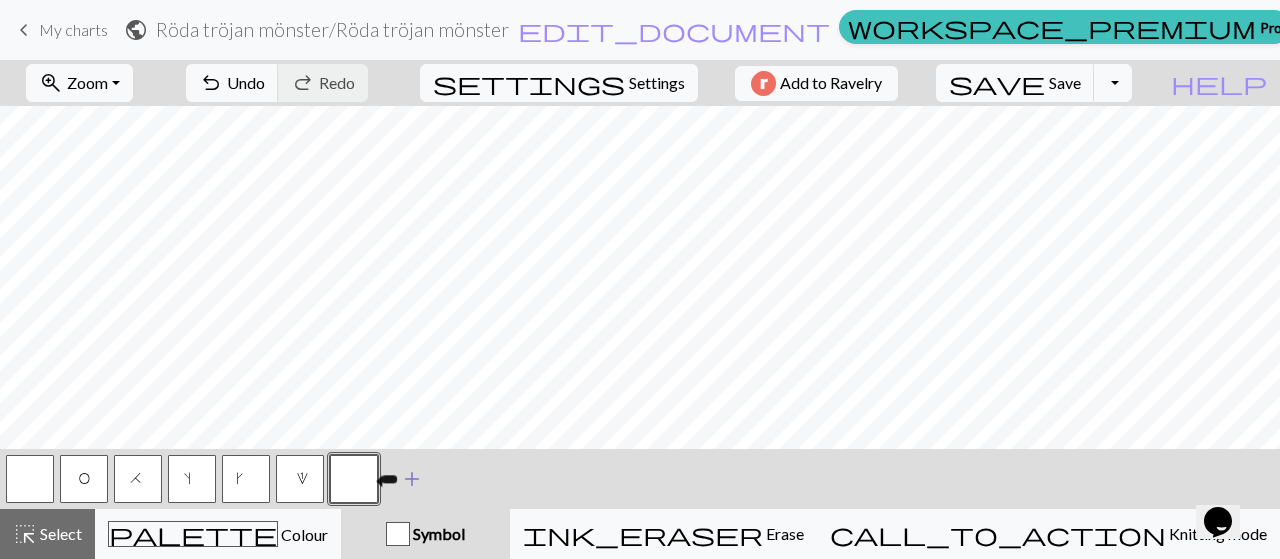 click at bounding box center [354, 479] 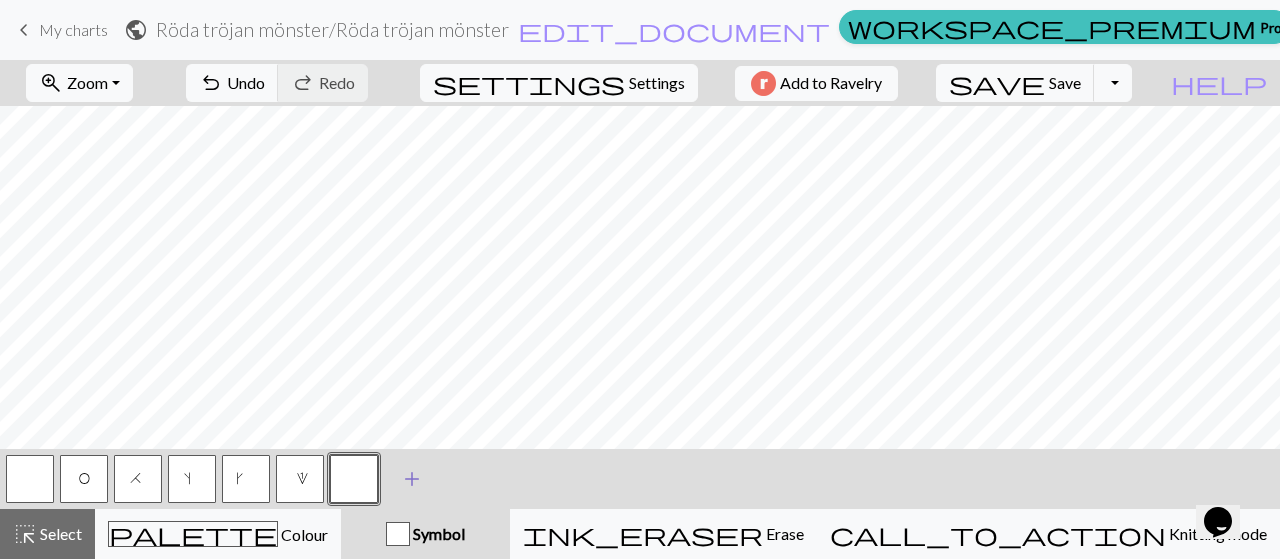 click on "Edit symbol Name d f g h j k p s t F H J O P T / | 0 1 2 3 4 5 6 7 8 9 e m n G I ' ~ . ` , " : ; + ( ) & * ^ % _ - a b c i l o r u v w x y z A B C D E K L M N R S U V W X Y < > Reorder arrow_back Move left arrow_forward Move right workspace_premium Become a Pro user   to  reorder symbols Delete Done Cancel" at bounding box center (640, 279) 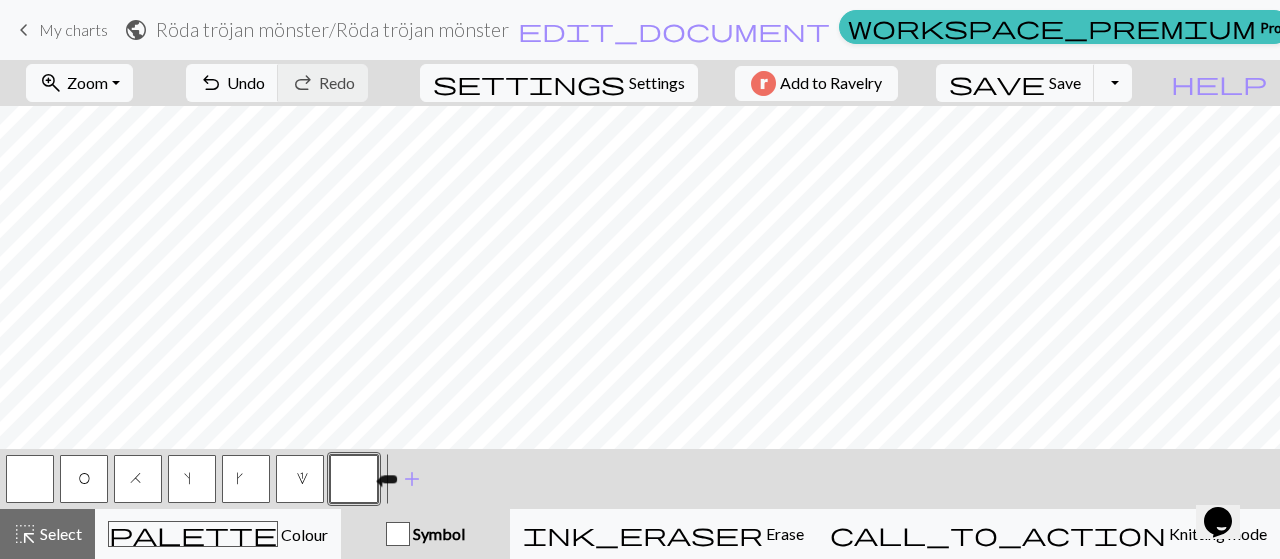 click at bounding box center [354, 479] 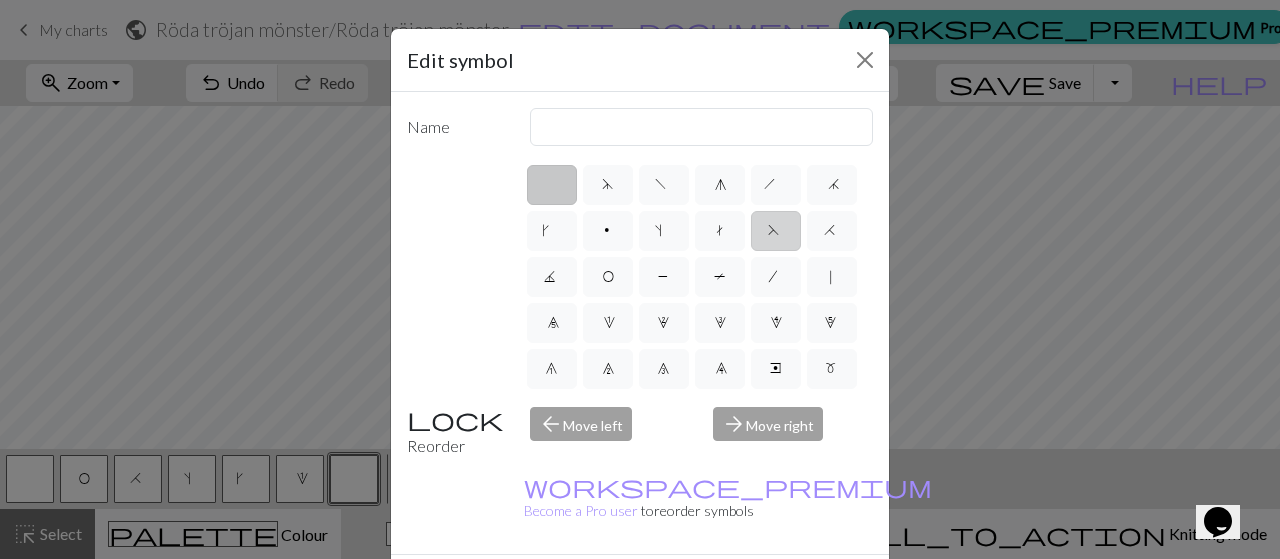click on "F" at bounding box center [776, 231] 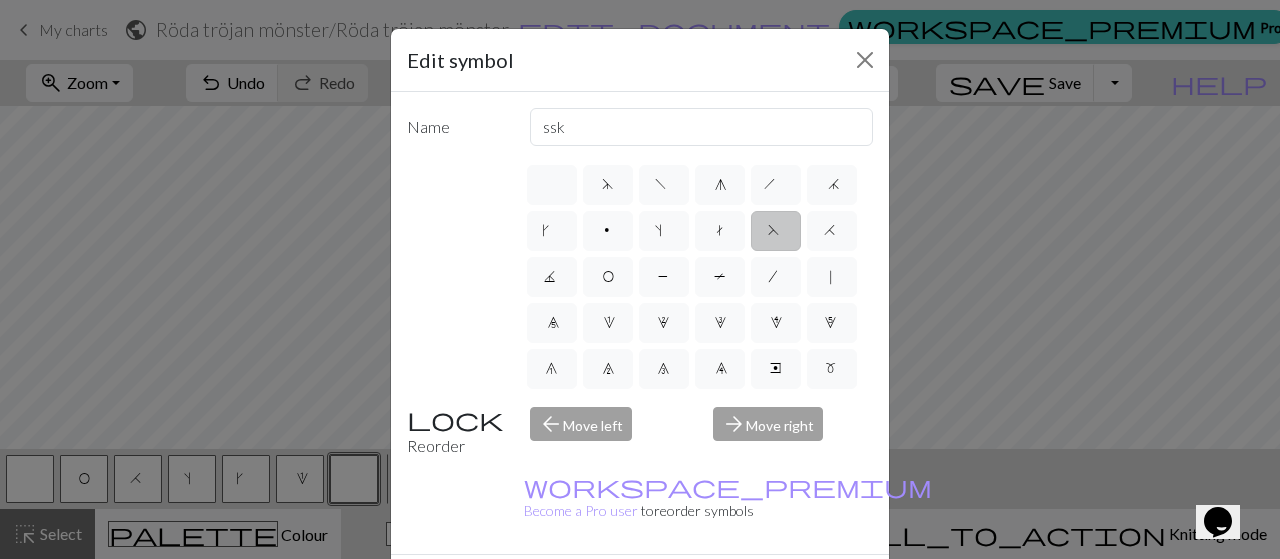 click on "Done" at bounding box center (760, 590) 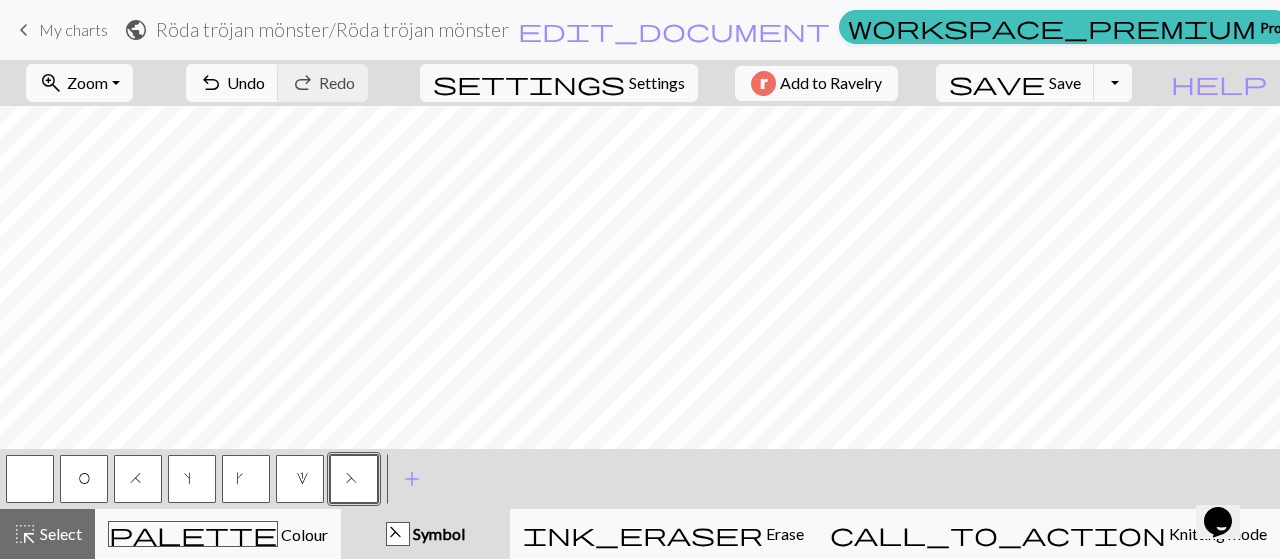 click on "F" at bounding box center [354, 479] 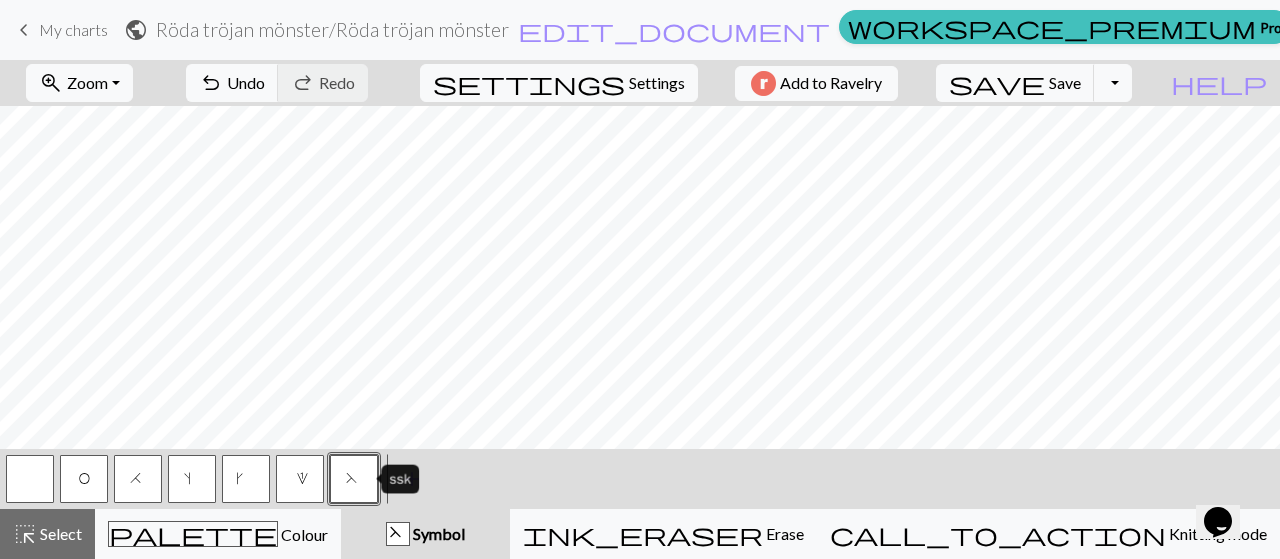 click on "F" at bounding box center [354, 479] 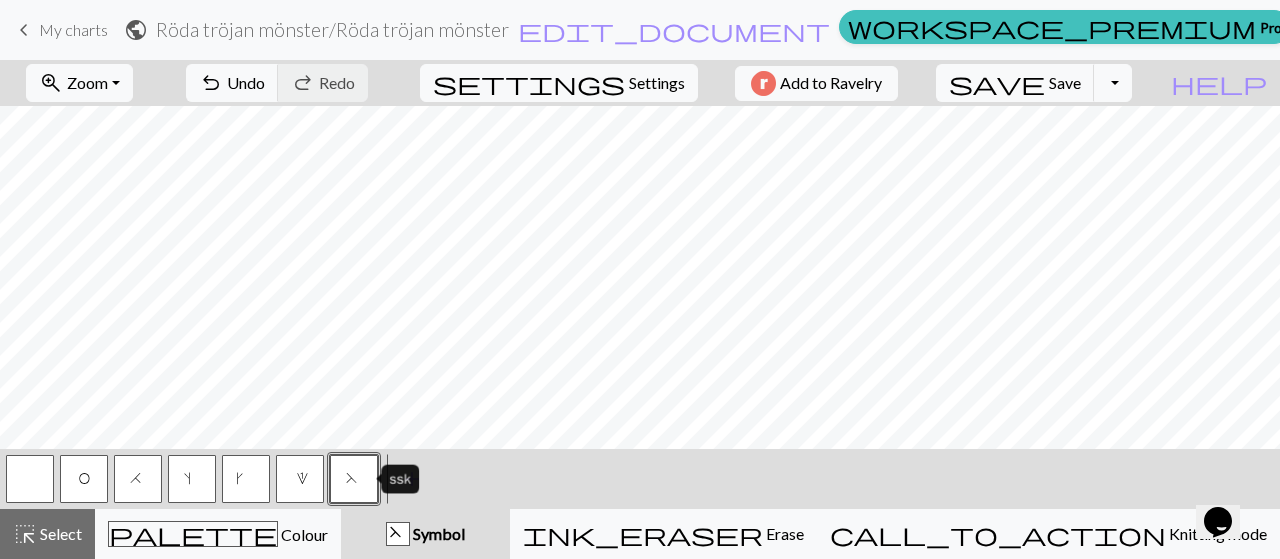 click on "Edit symbol Name ssk d f g h j k p s t F H J O P T / | 0 1 2 3 4 5 6 7 8 9 e m n G I ' ~ . ` , " : ; + ( ) & * ^ % _ - a b c i l o r u v w x y z A B C D E K L M N R S U V W X Y < > Reorder arrow_back Move left arrow_forward Move right workspace_premium Become a Pro user   to  reorder symbols Delete Done Cancel" at bounding box center [640, 279] 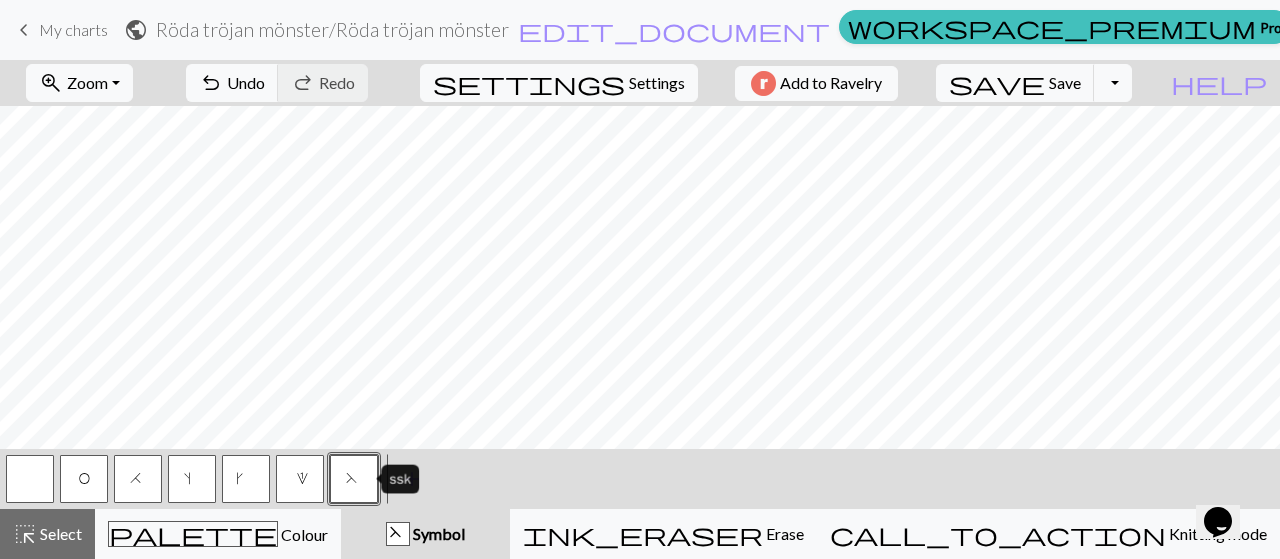 click on "F" at bounding box center [354, 481] 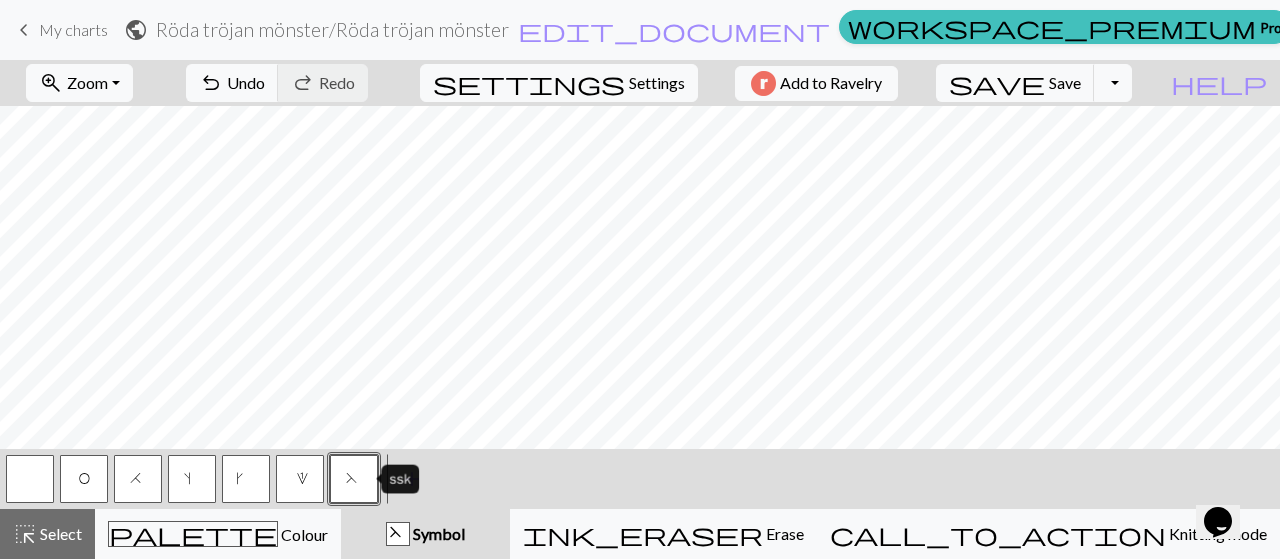 click on "Edit symbol Name ssk d f g h j k p s t F H J O P T / | 0 1 2 3 4 5 6 7 8 9 e m n G I ' ~ . ` , " : ; + ( ) & * ^ % _ - a b c i l o r u v w x y z A B C D E K L M N R S U V W X Y < > Reorder arrow_back Move left arrow_forward Move right workspace_premium Become a Pro user   to  reorder symbols Delete Done Cancel" at bounding box center (640, 279) 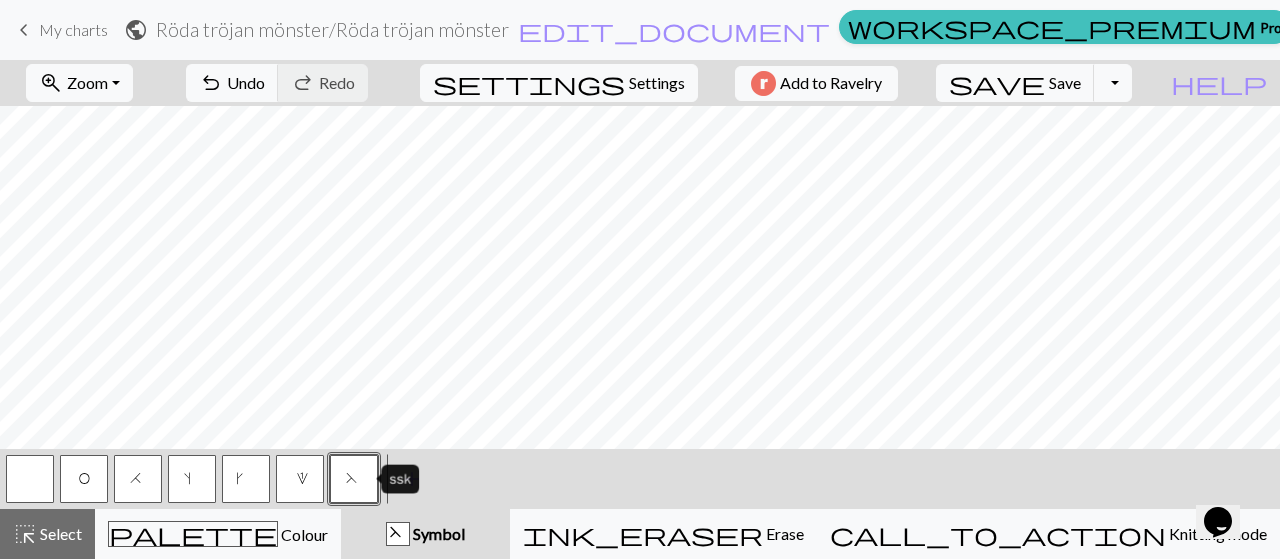 click on "F" at bounding box center [354, 481] 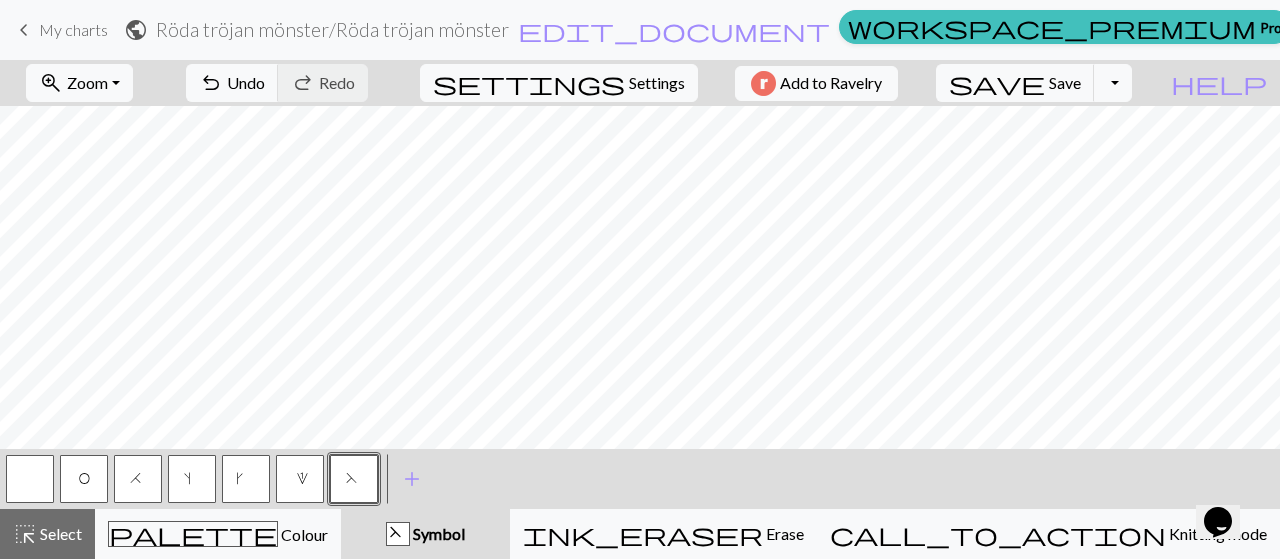 click on "Edit symbol Name ssk d f g h j k p s t F H J O P T / | 0 1 2 3 4 5 6 7 8 9 e m n G I ' ~ . ` , " : ; + ( ) & * ^ % _ - a b c i l o r u v w x y z A B C D E K L M N R S U V W X Y < > Reorder arrow_back Move left arrow_forward Move right workspace_premium Become a Pro user   to  reorder symbols Delete Done Cancel" at bounding box center [640, 279] 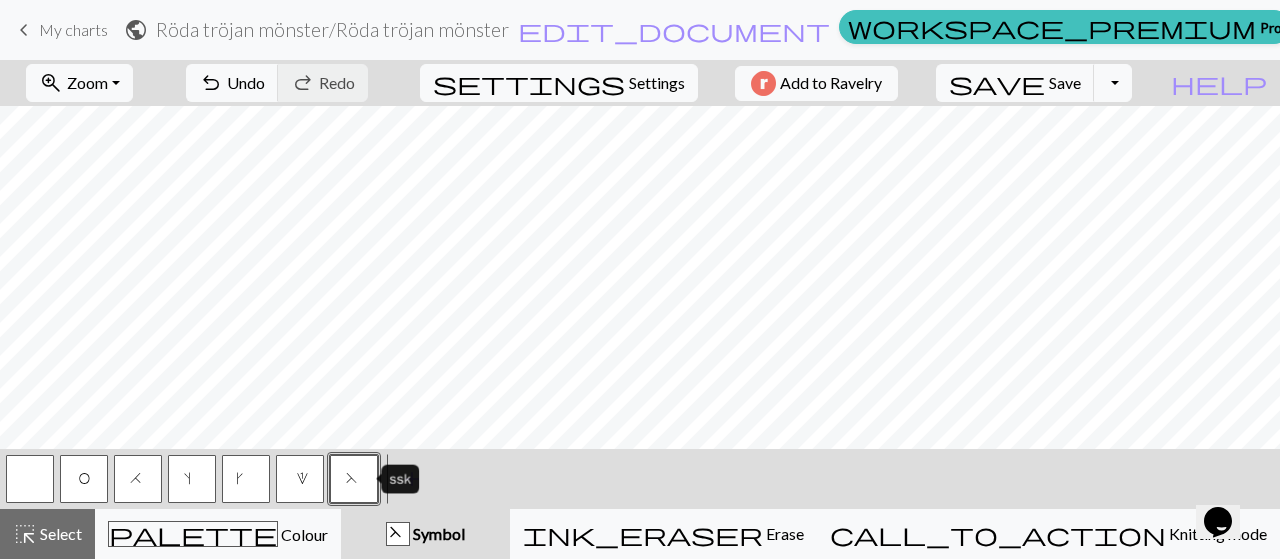 click on "F" at bounding box center [354, 479] 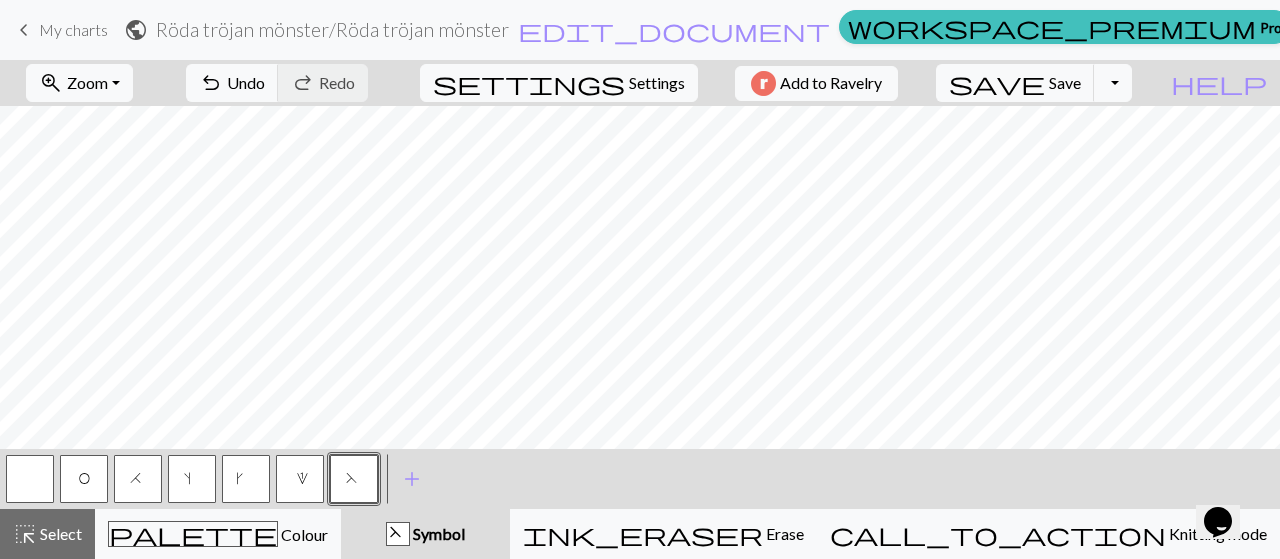 click on "Edit symbol Name ssk d f g h j k p s t F H J O P T / | 0 1 2 3 4 5 6 7 8 9 e m n G I ' ~ . ` , " : ; + ( ) & * ^ % _ - a b c i l o r u v w x y z A B C D E K L M N R S U V W X Y < > Reorder arrow_back Move left arrow_forward Move right workspace_premium Become a Pro user   to  reorder symbols Delete Done Cancel" at bounding box center (640, 279) 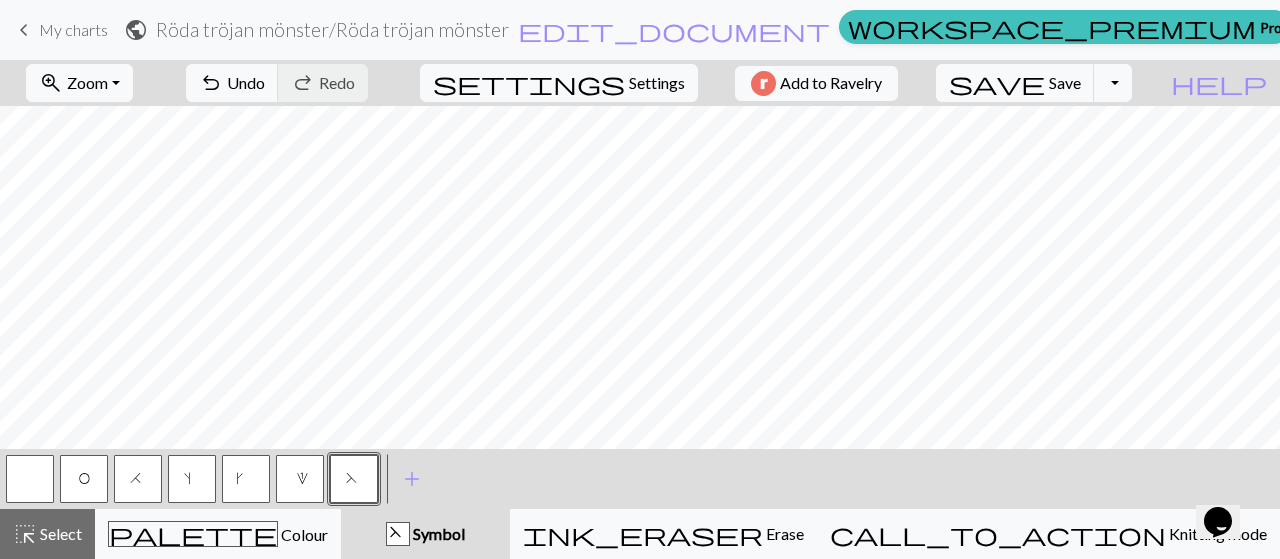 click on "k" at bounding box center [246, 479] 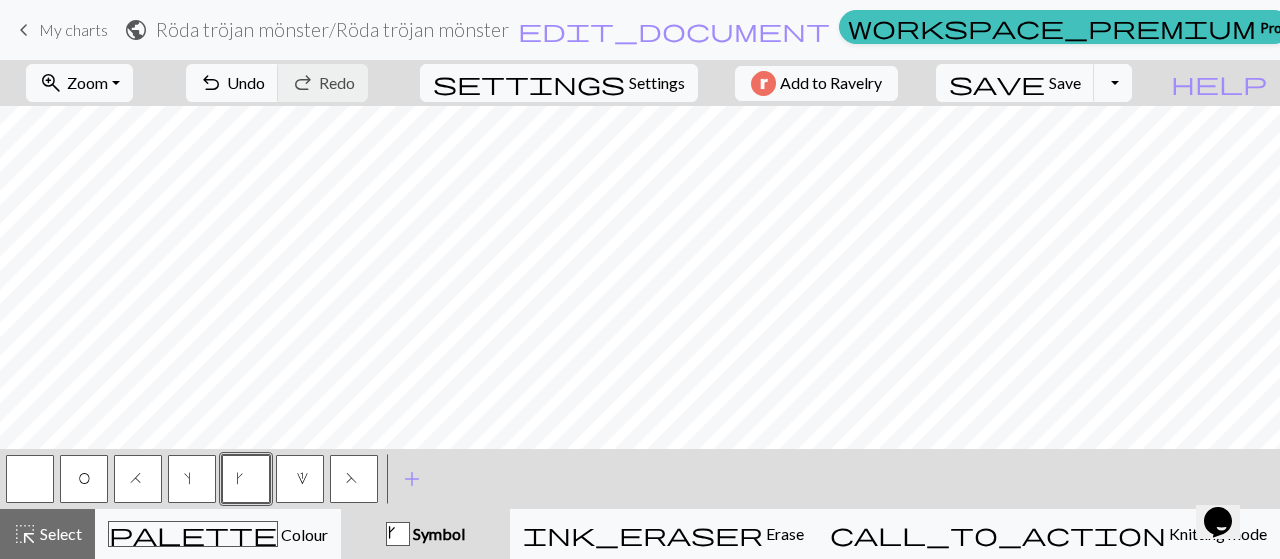 click on "F" at bounding box center (354, 479) 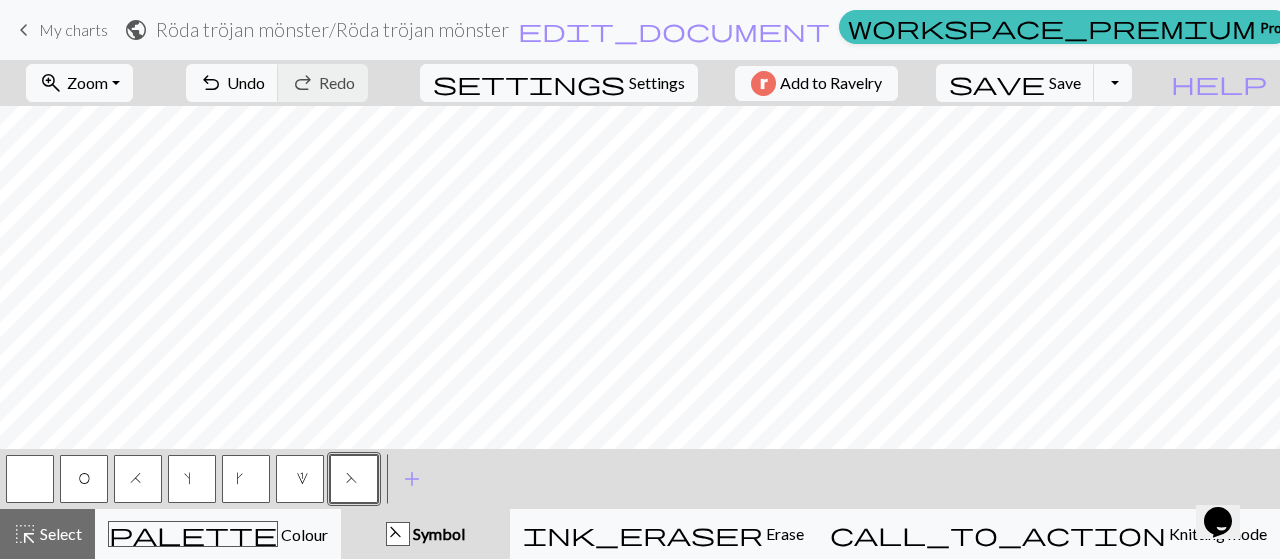 click on "F" at bounding box center (354, 479) 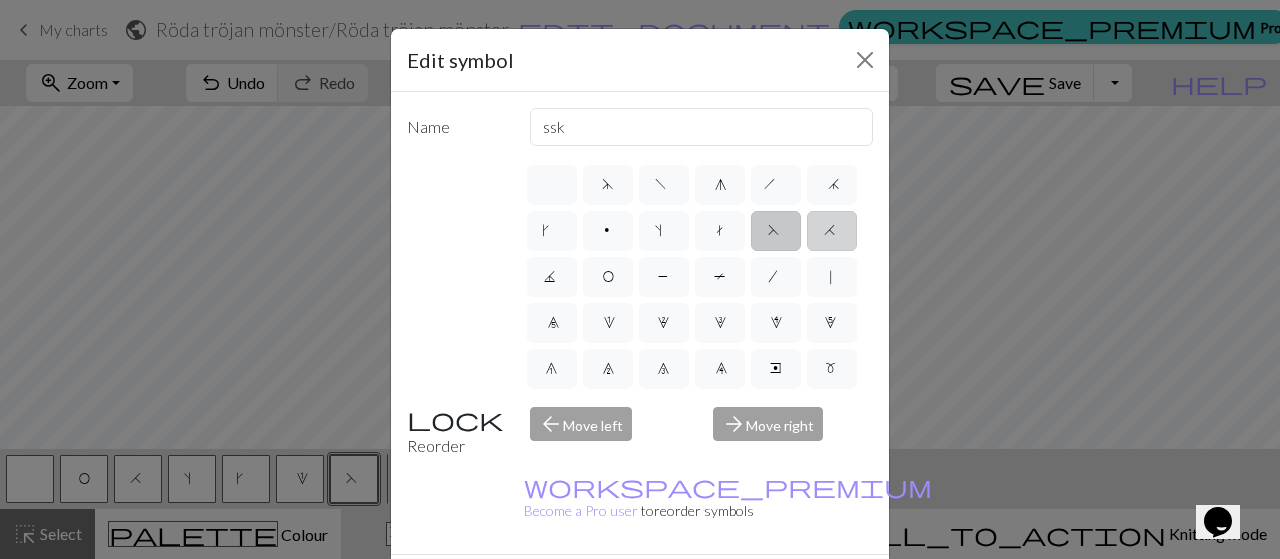click on "H" at bounding box center (832, 231) 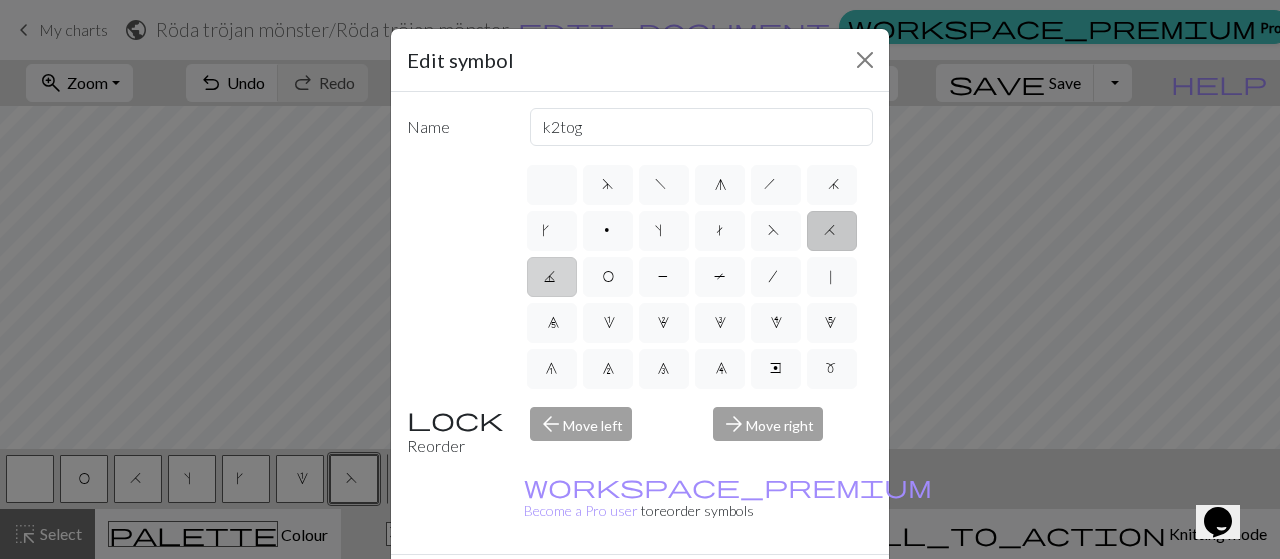 click on "J" at bounding box center [552, 277] 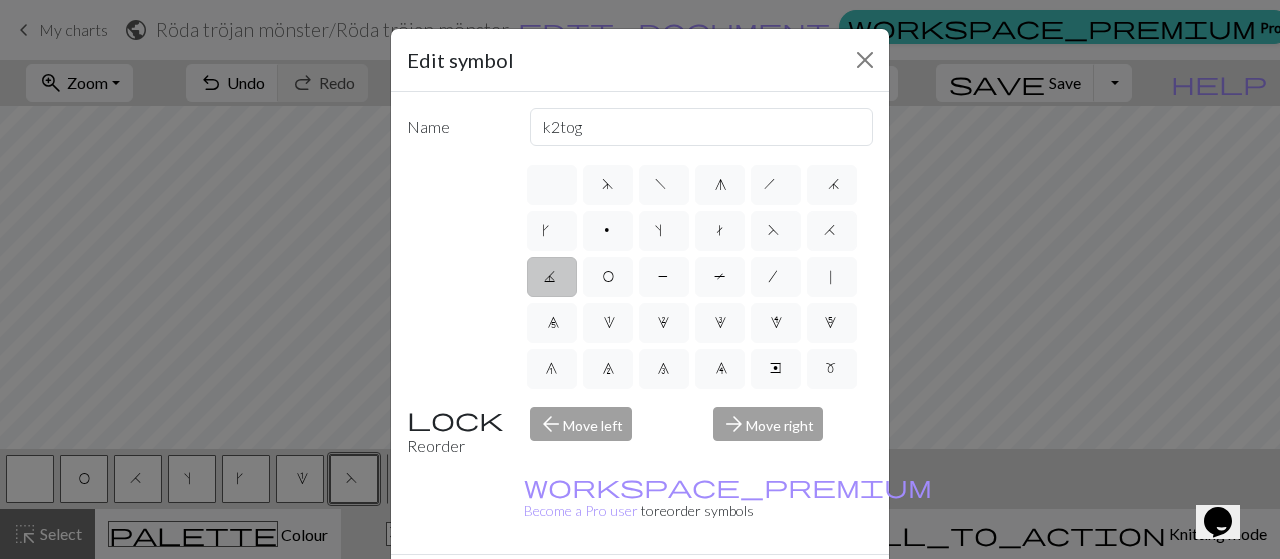 type on "p3tog" 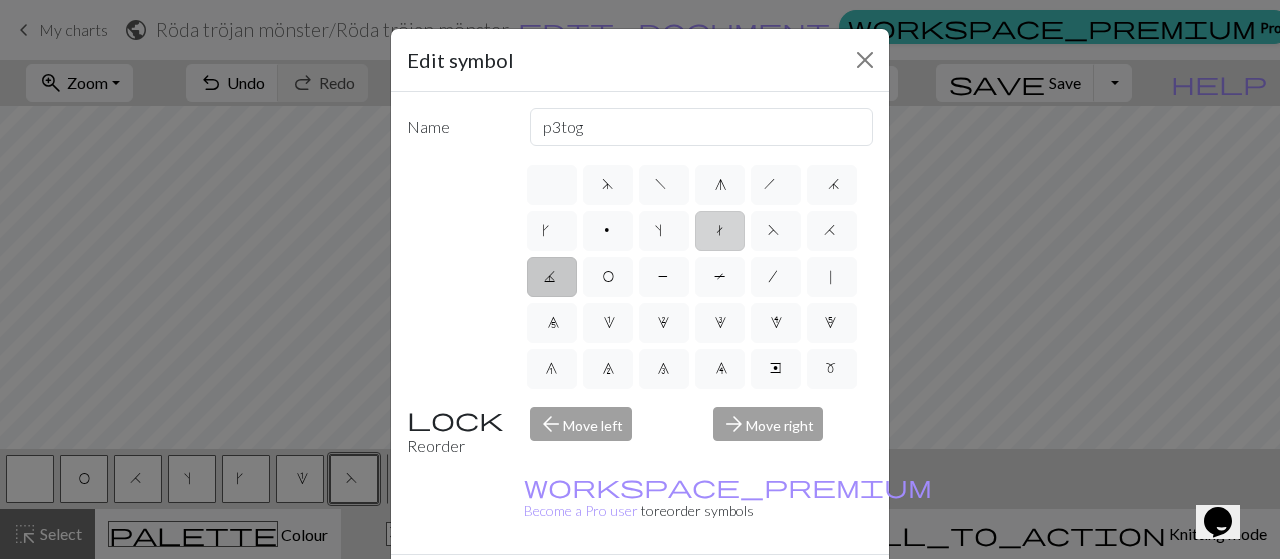 click on "t" at bounding box center [720, 231] 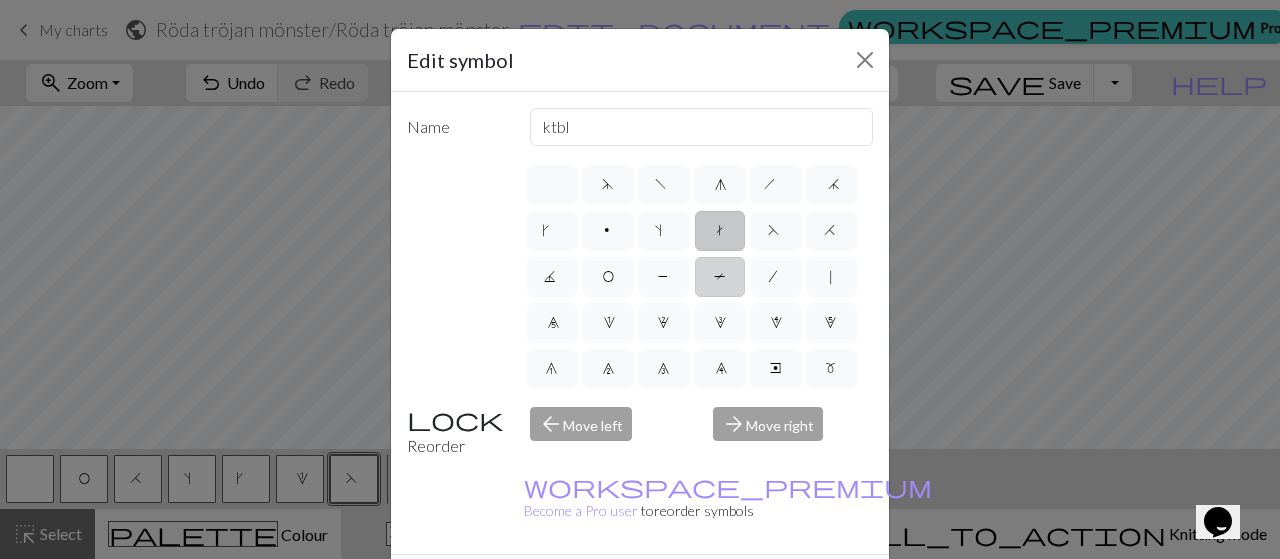 click on "T" at bounding box center (720, 277) 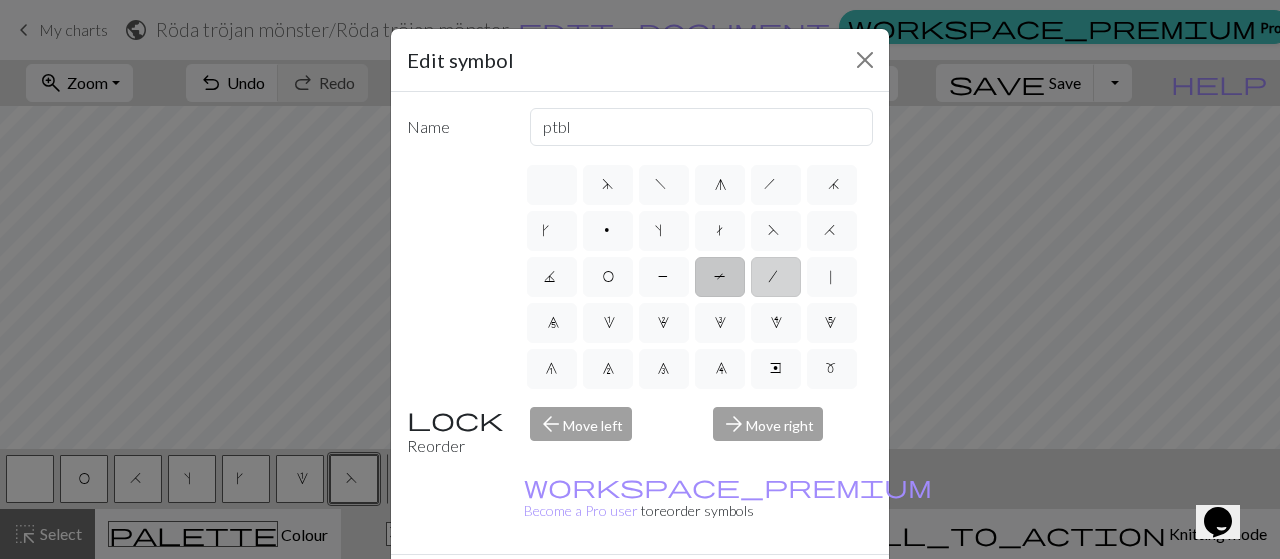 click on "/" at bounding box center (776, 277) 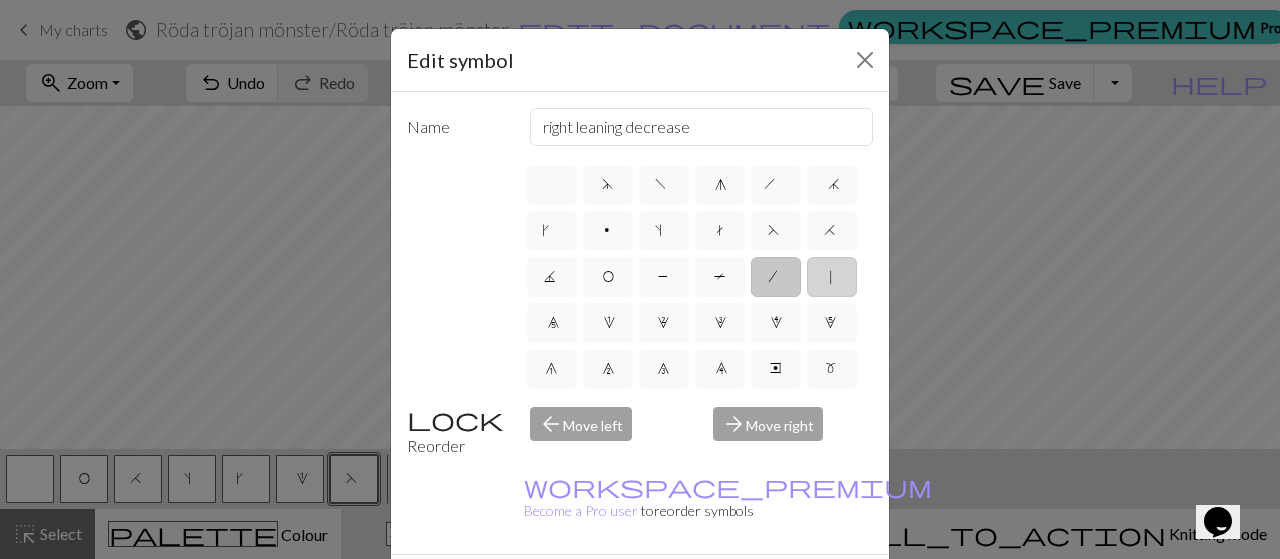 click on "|" at bounding box center (832, 277) 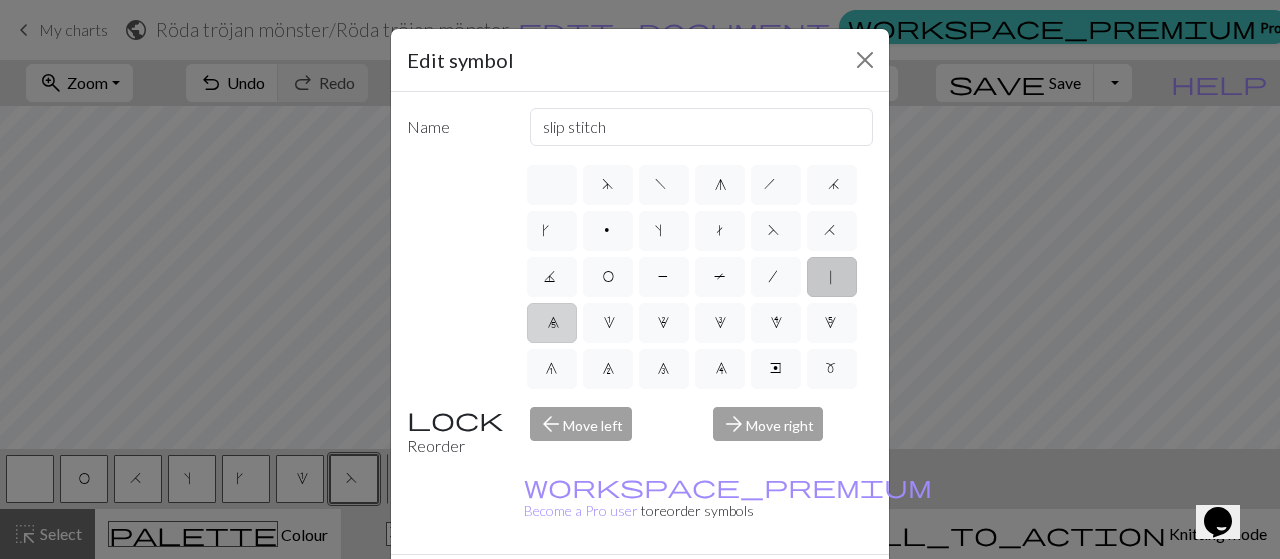 click on "0" at bounding box center [552, 325] 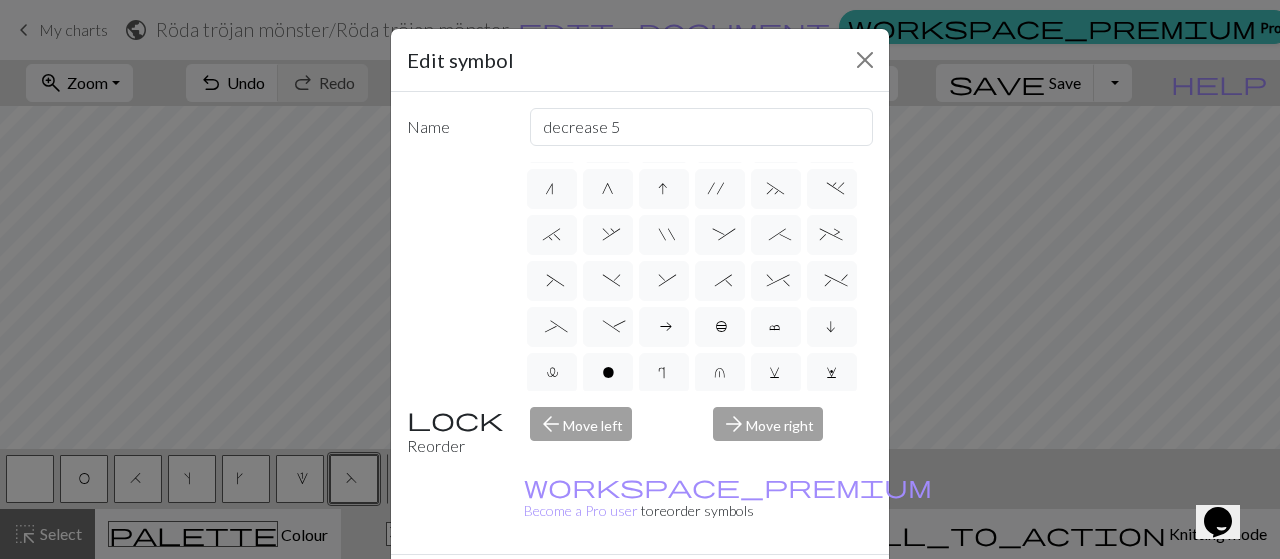 scroll, scrollTop: 240, scrollLeft: 0, axis: vertical 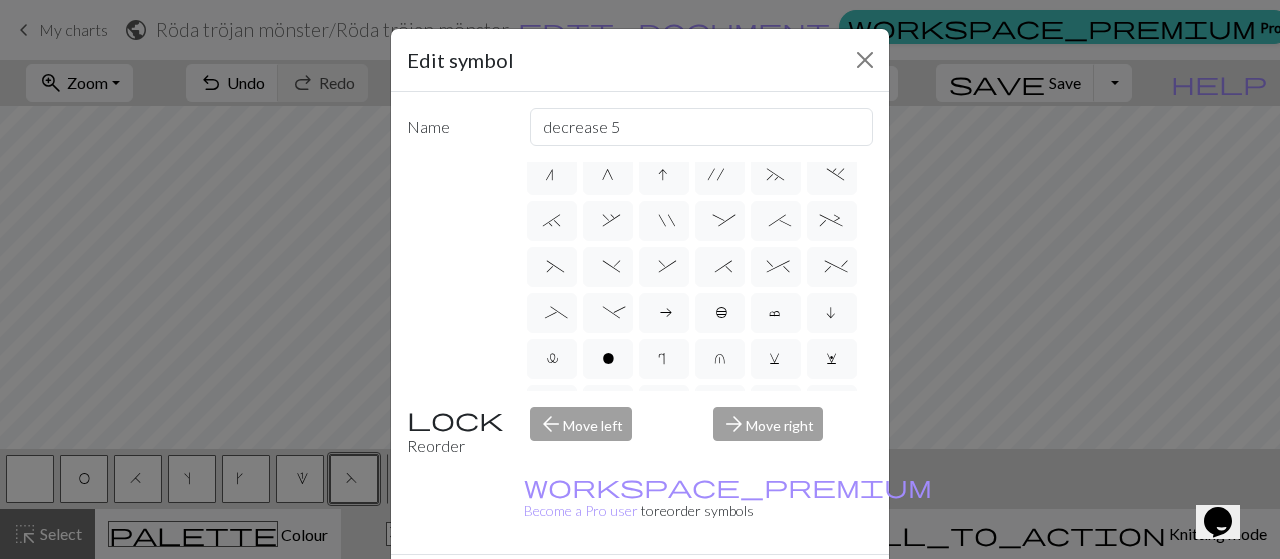 click on "m" at bounding box center (831, 131) 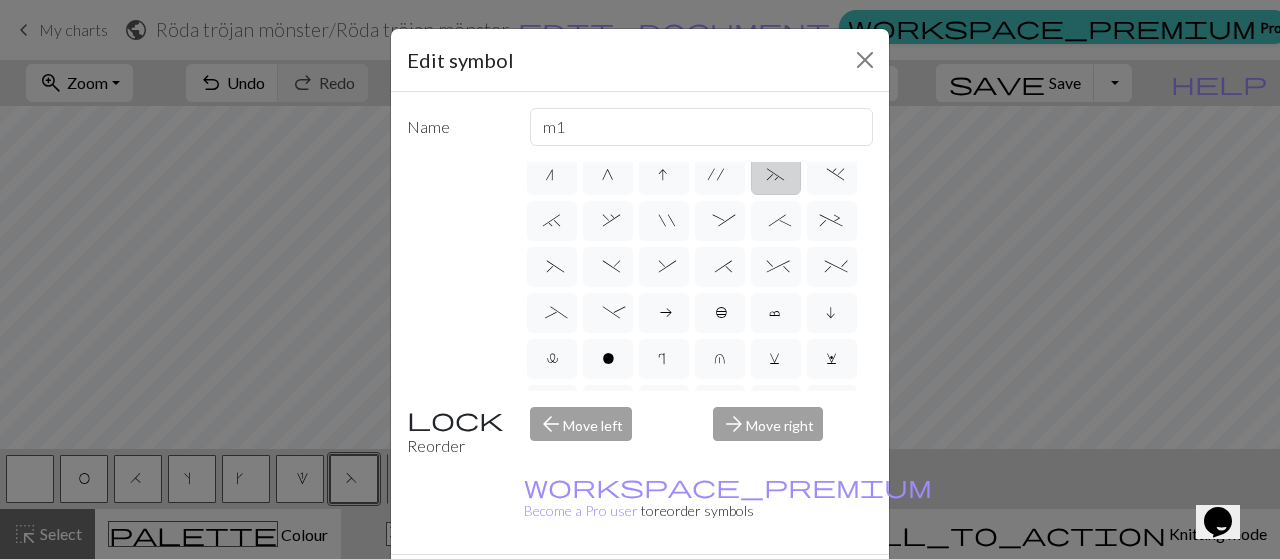 click on "~" at bounding box center (776, 177) 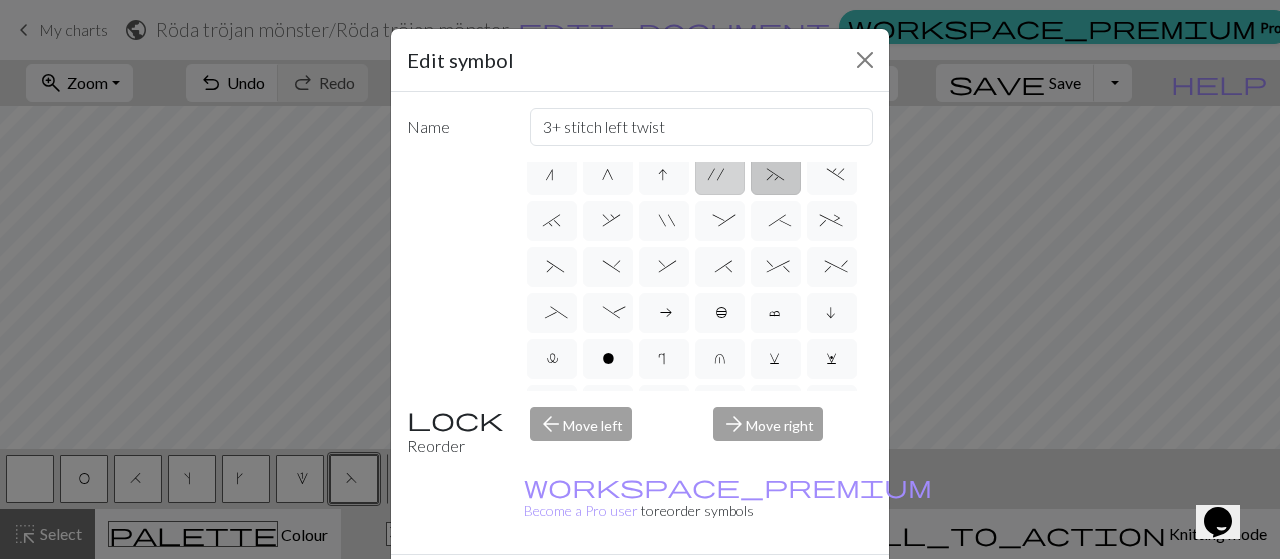 click on "'" at bounding box center (720, 177) 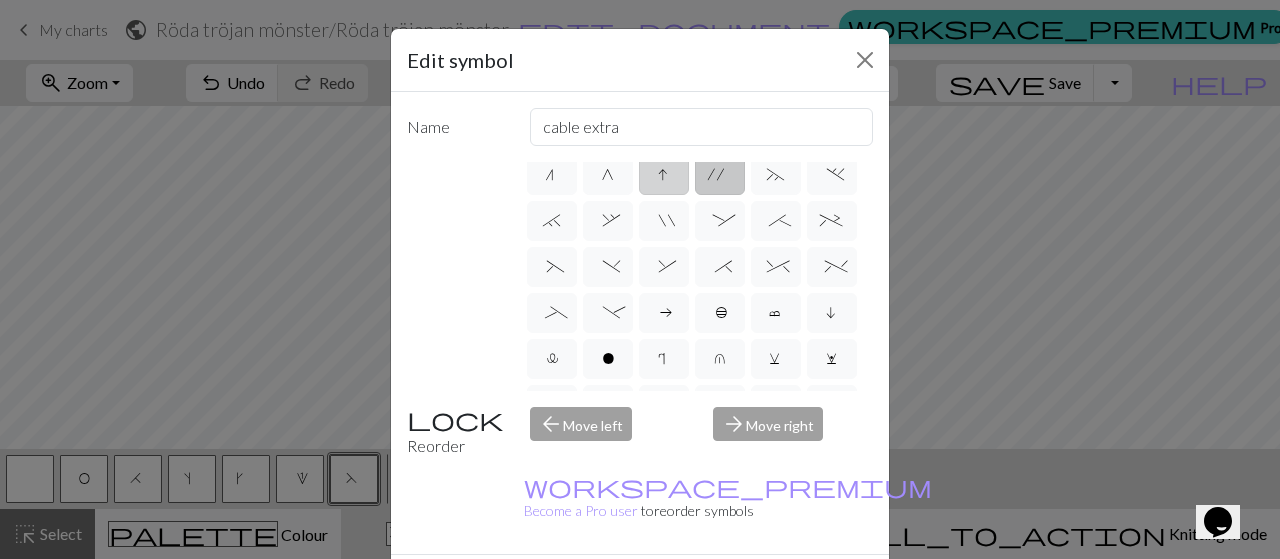 click on "I" at bounding box center (664, 177) 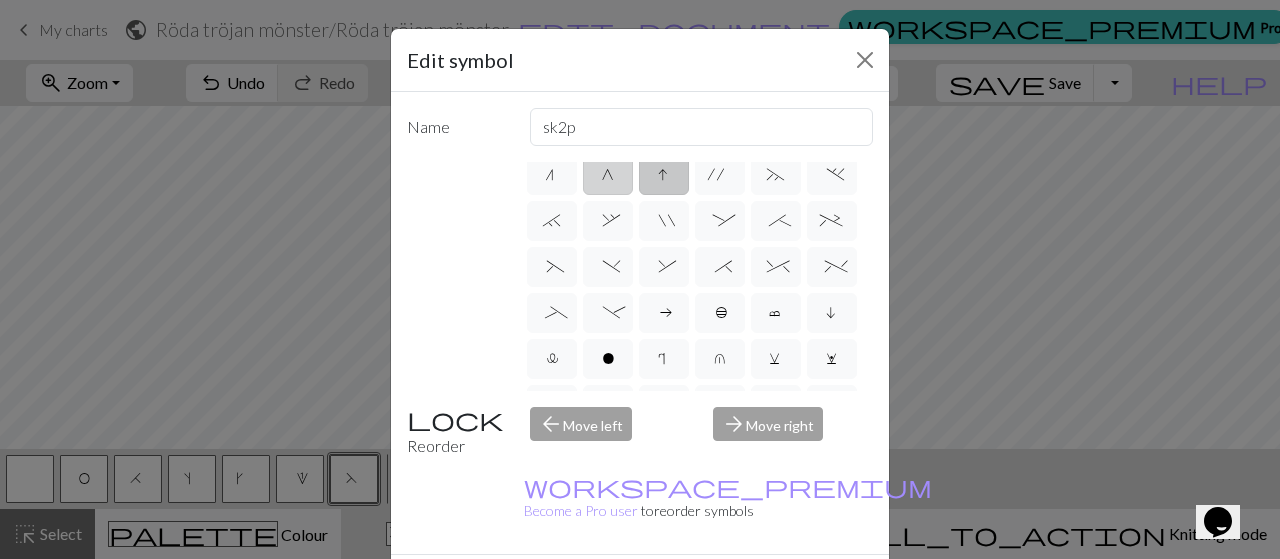 click on "G" at bounding box center (608, 175) 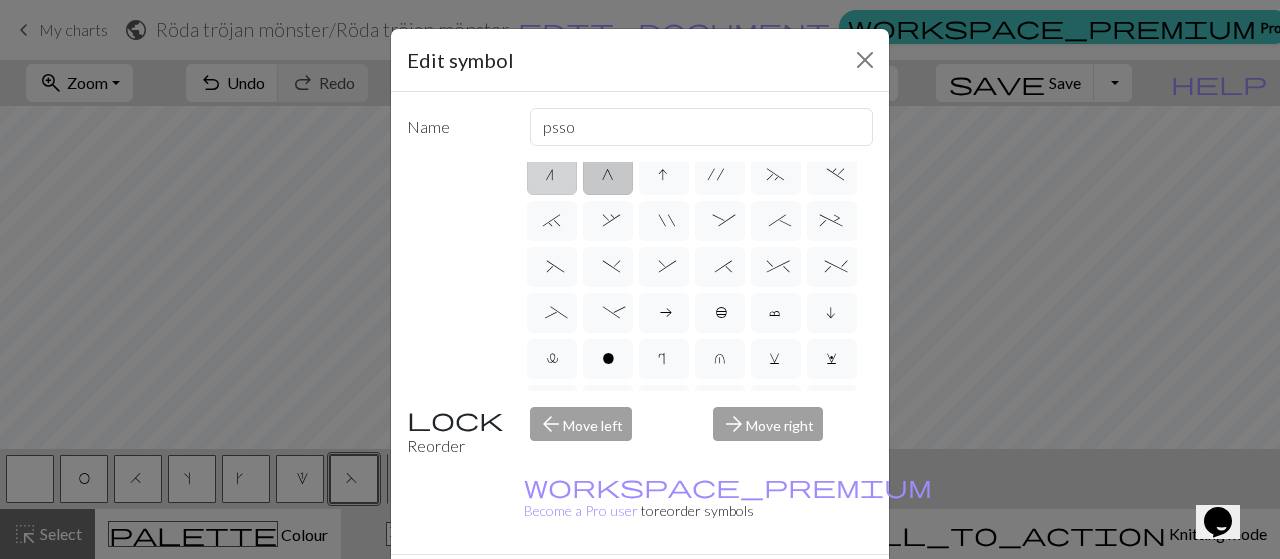 click on "n" at bounding box center [552, 175] 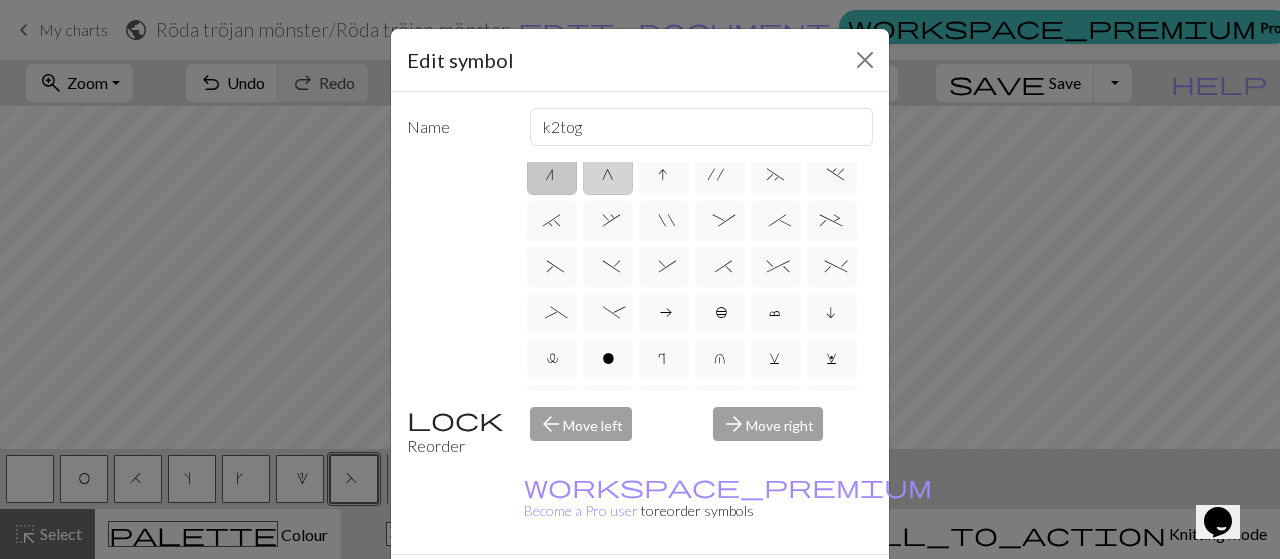 click on "G" at bounding box center [608, 175] 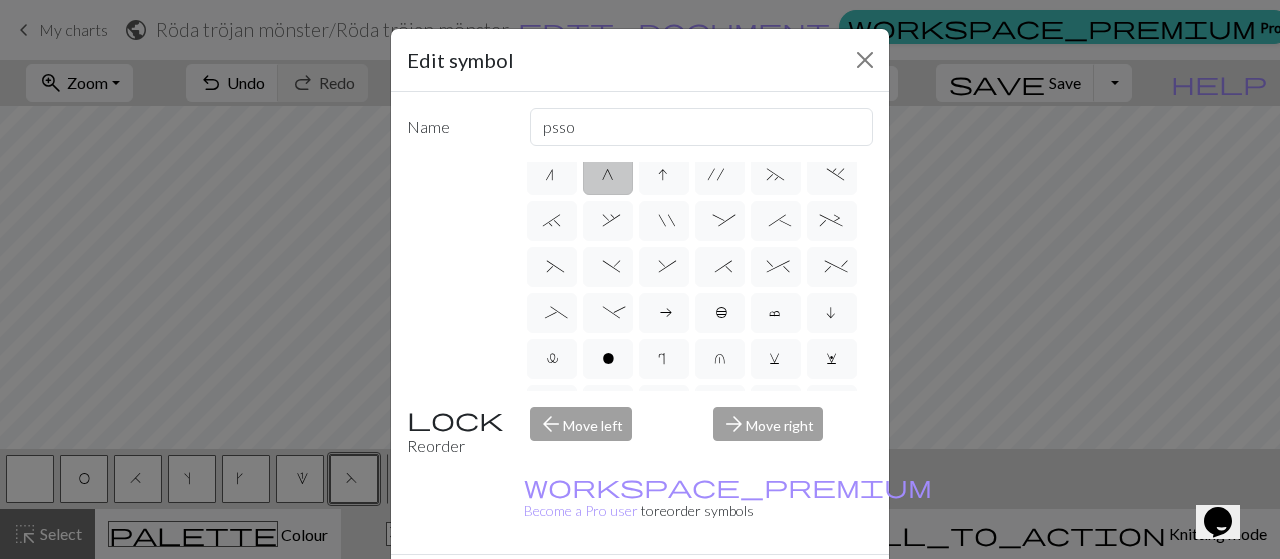click on "Done" at bounding box center [760, 590] 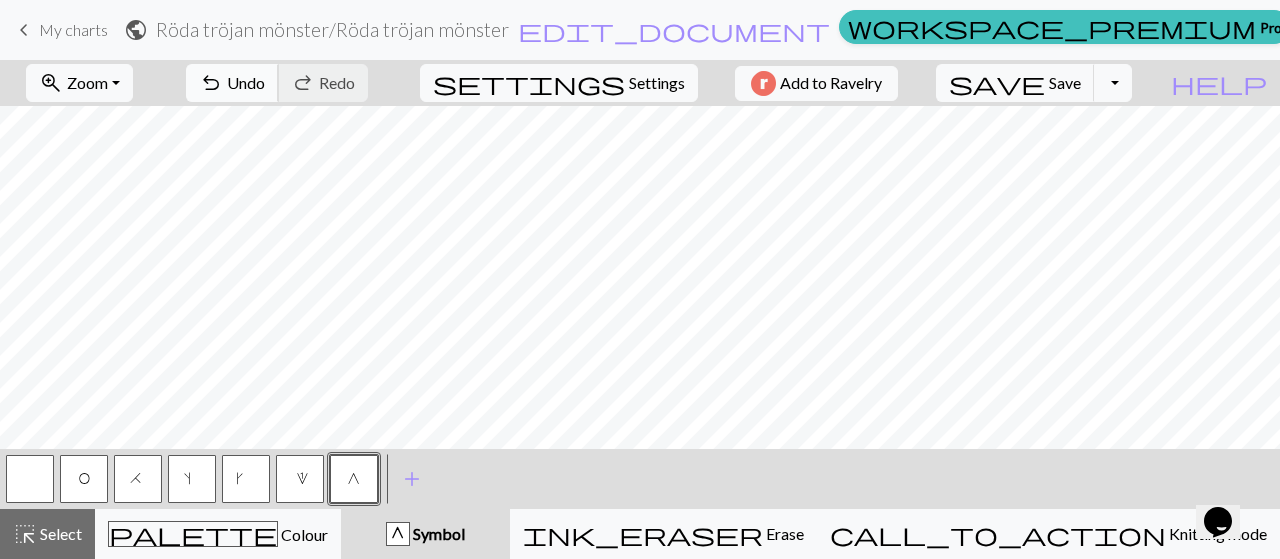 click on "Undo" at bounding box center (246, 82) 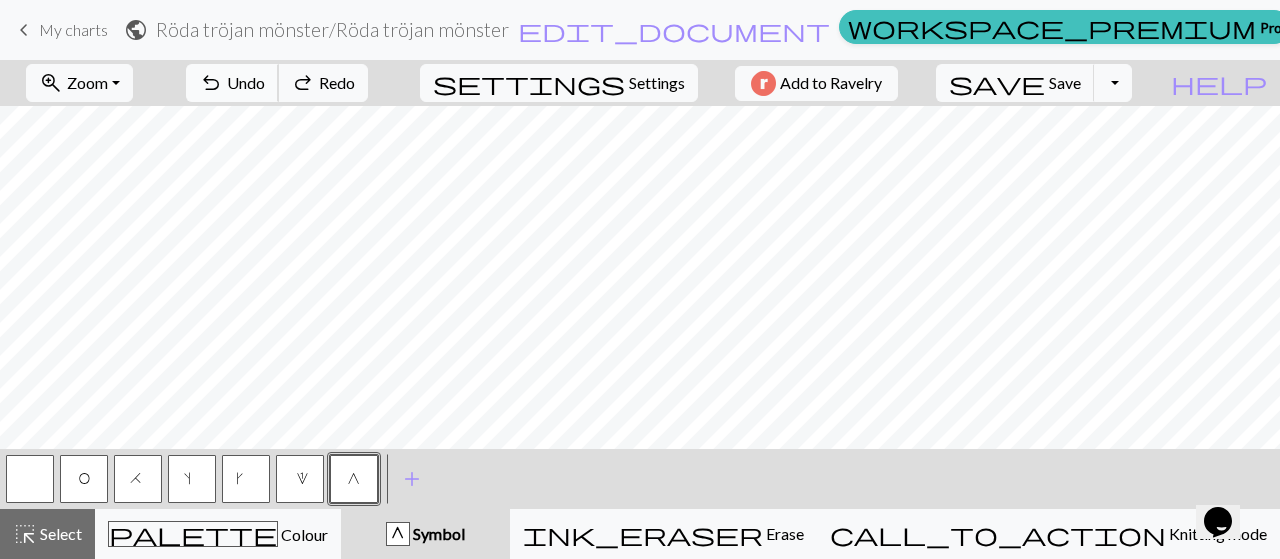 click on "Undo" at bounding box center (246, 82) 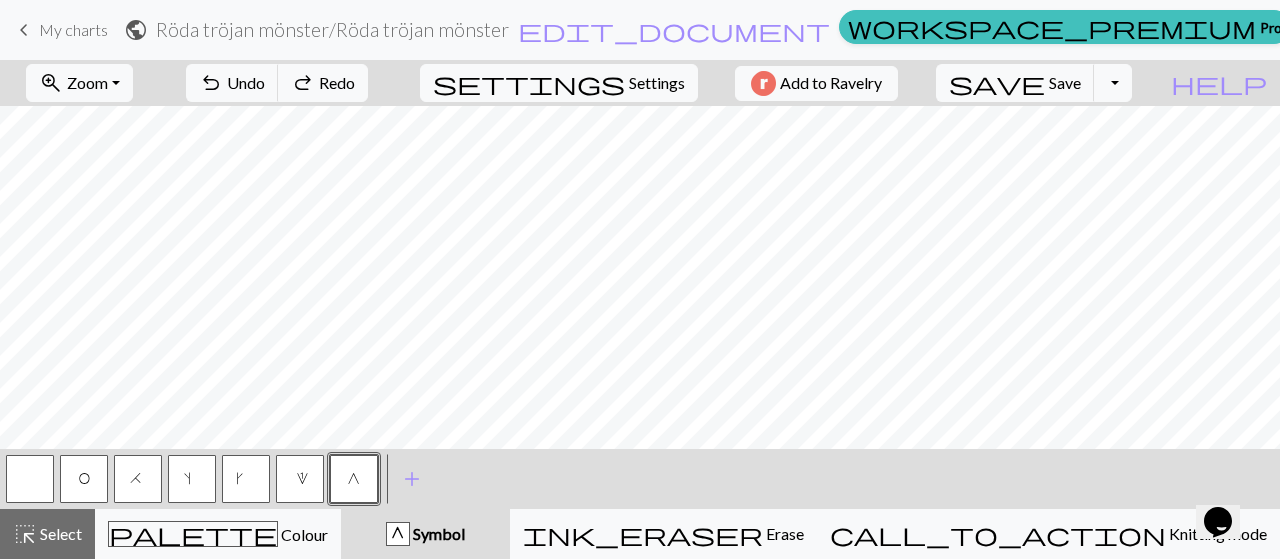 click on "H" at bounding box center (138, 479) 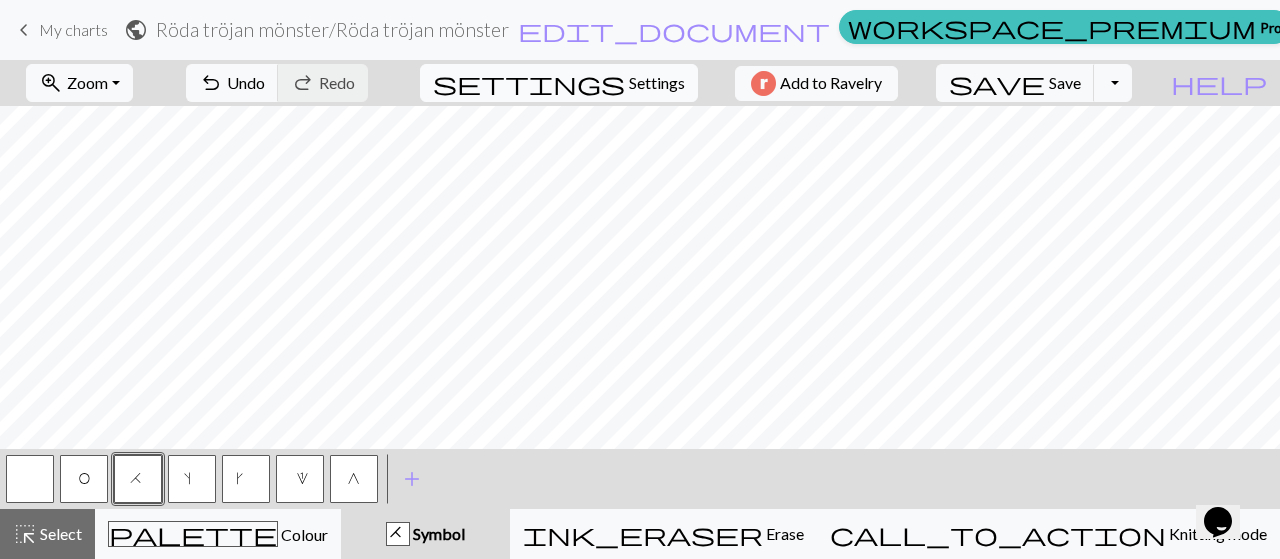 click on "settings" at bounding box center [529, 83] 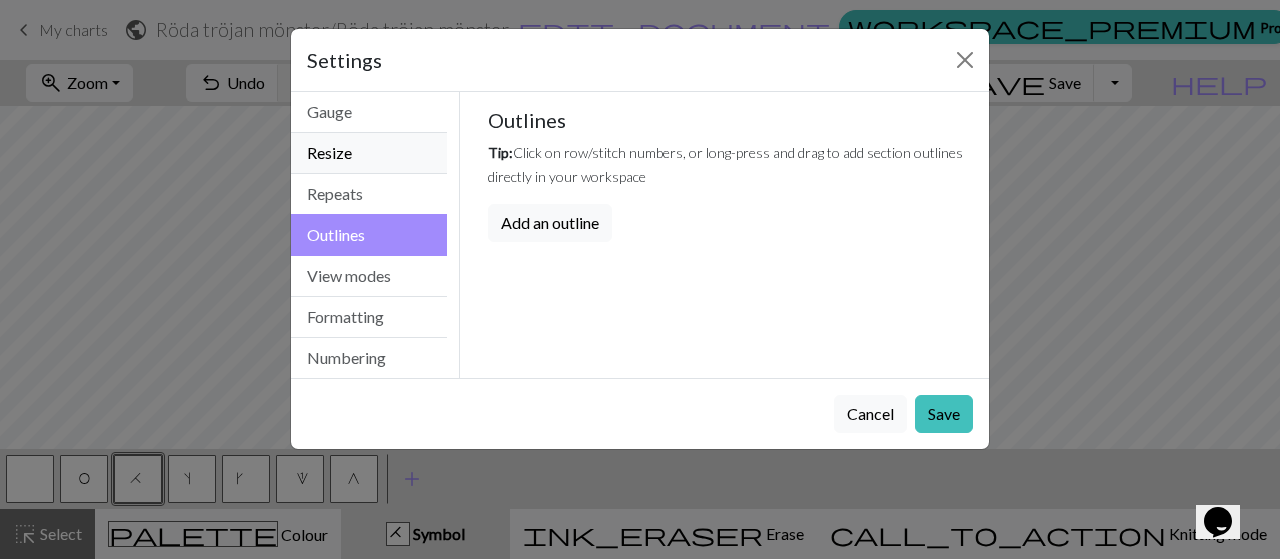 click on "Resize" at bounding box center (369, 153) 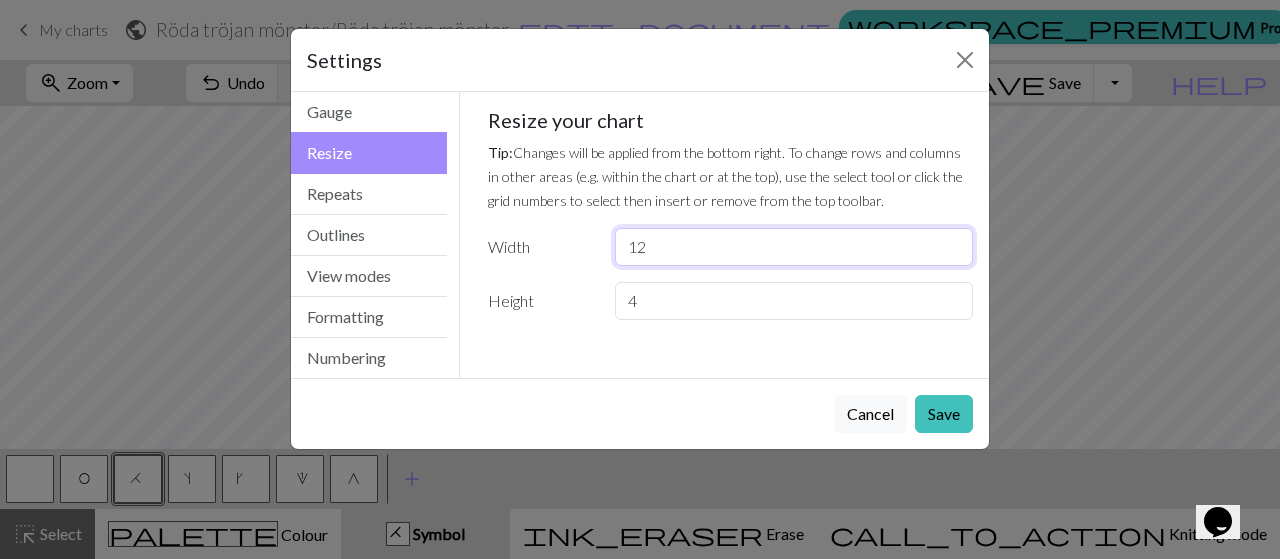 click on "12" at bounding box center [794, 247] 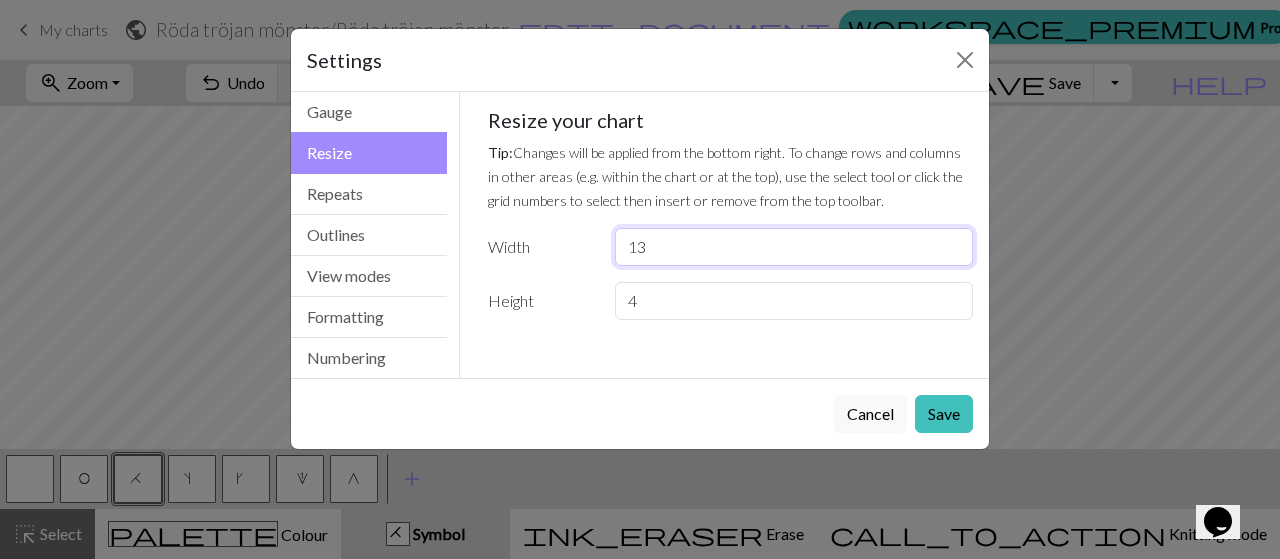 type on "13" 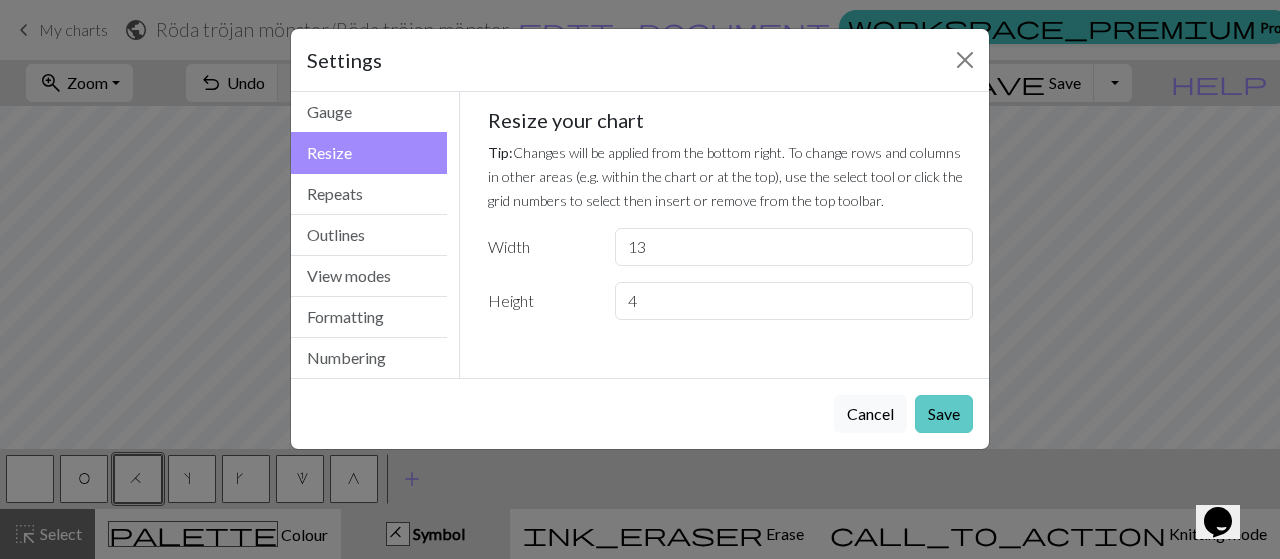 click on "Save" at bounding box center [944, 414] 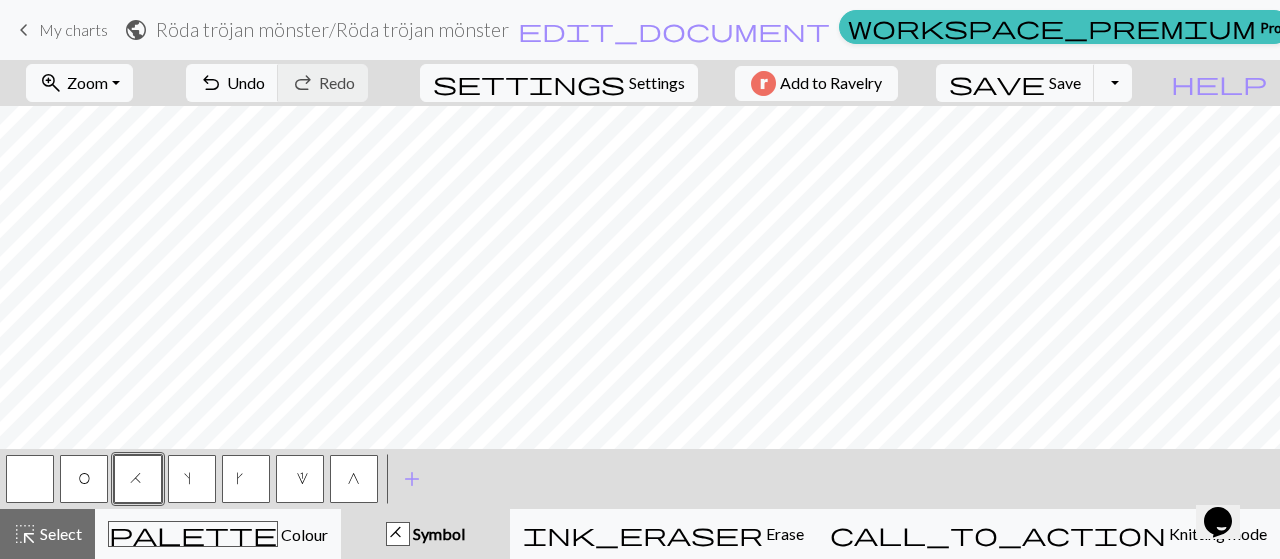click at bounding box center (30, 479) 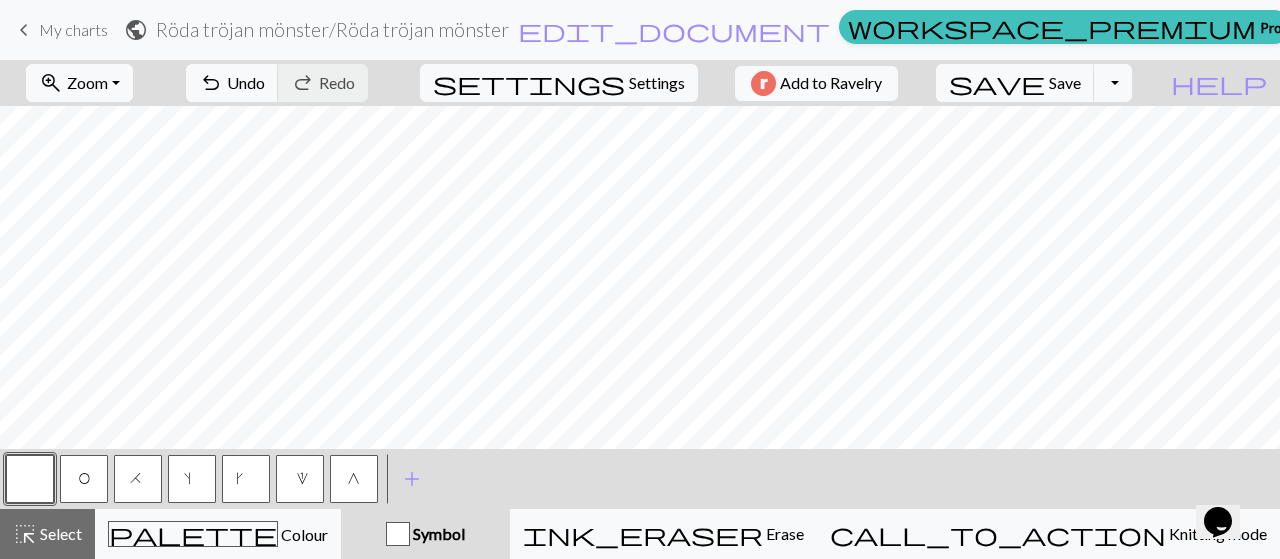 click on "O" at bounding box center [84, 481] 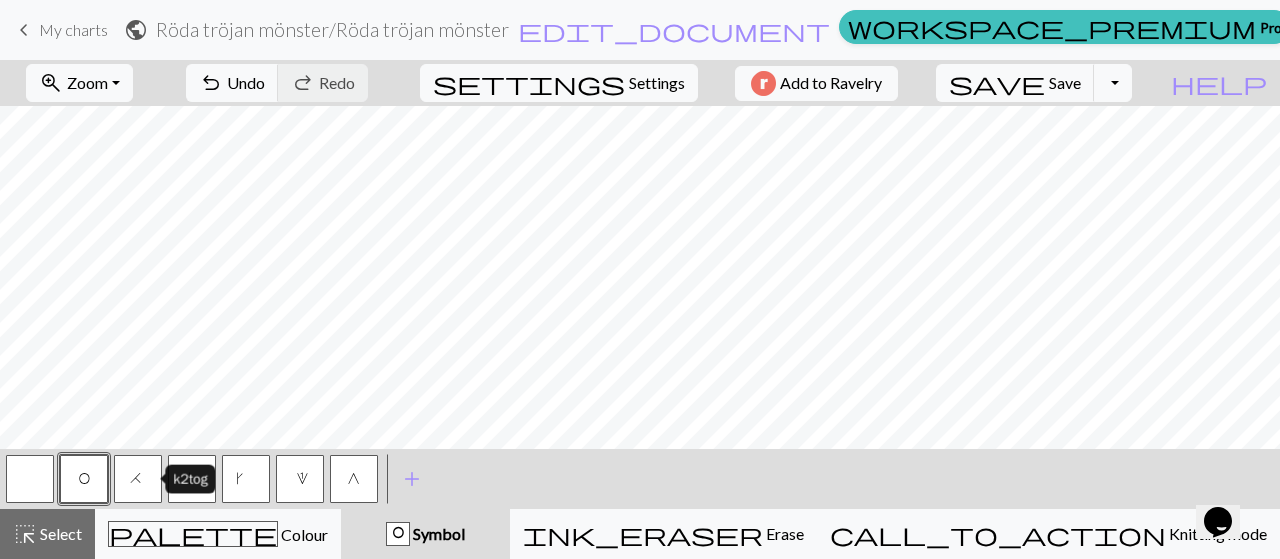 click on "H" at bounding box center [138, 479] 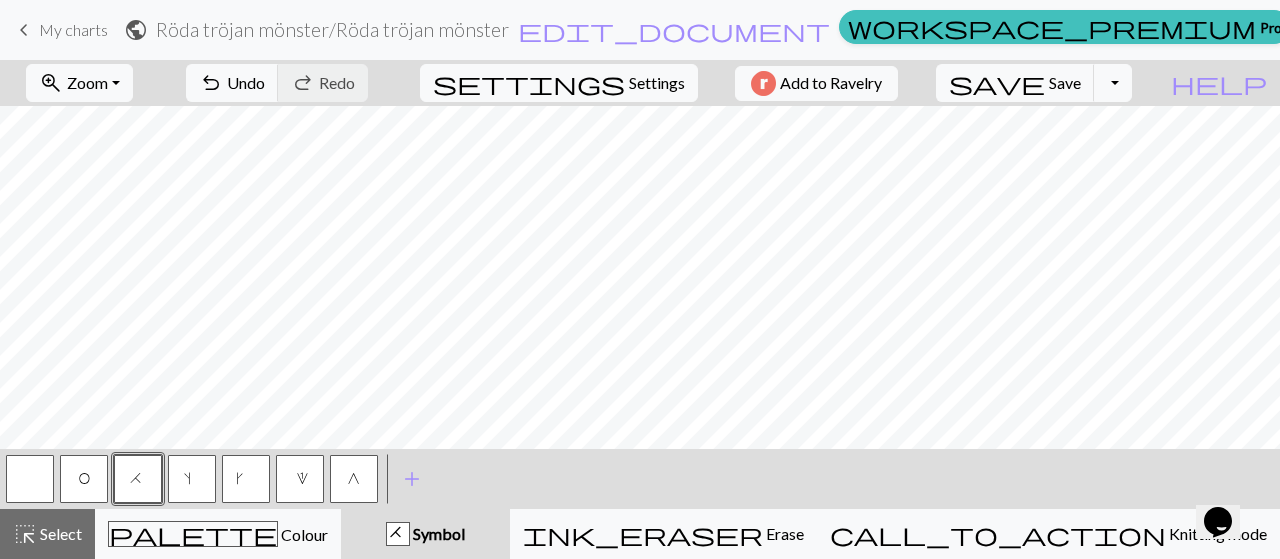 click on "O" at bounding box center [84, 479] 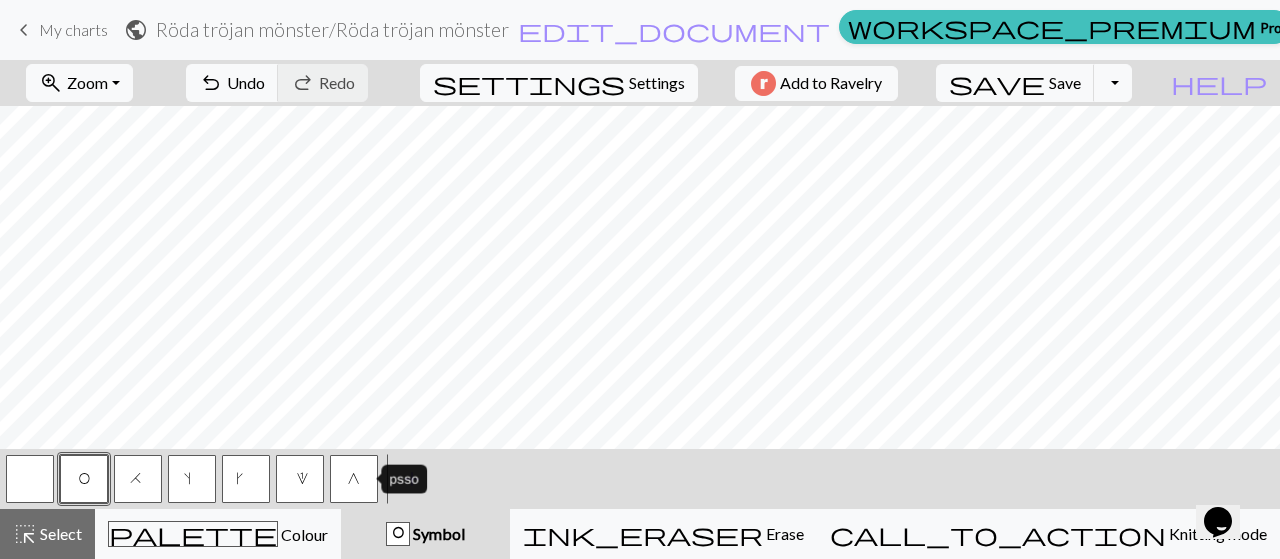 click on "G" at bounding box center (354, 479) 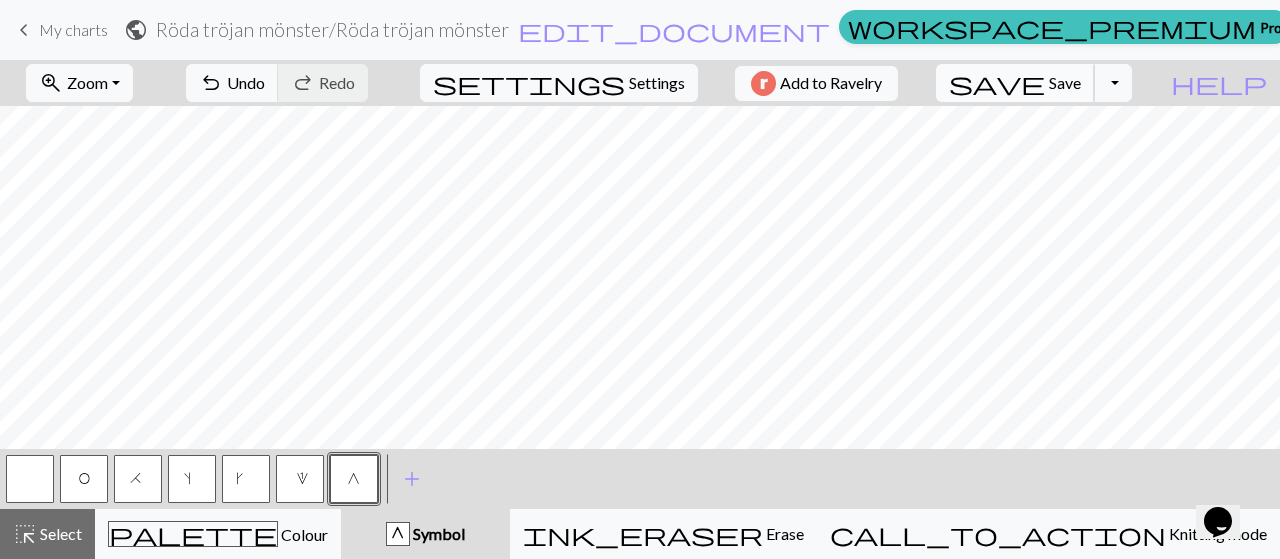 click on "Save" at bounding box center [1065, 82] 